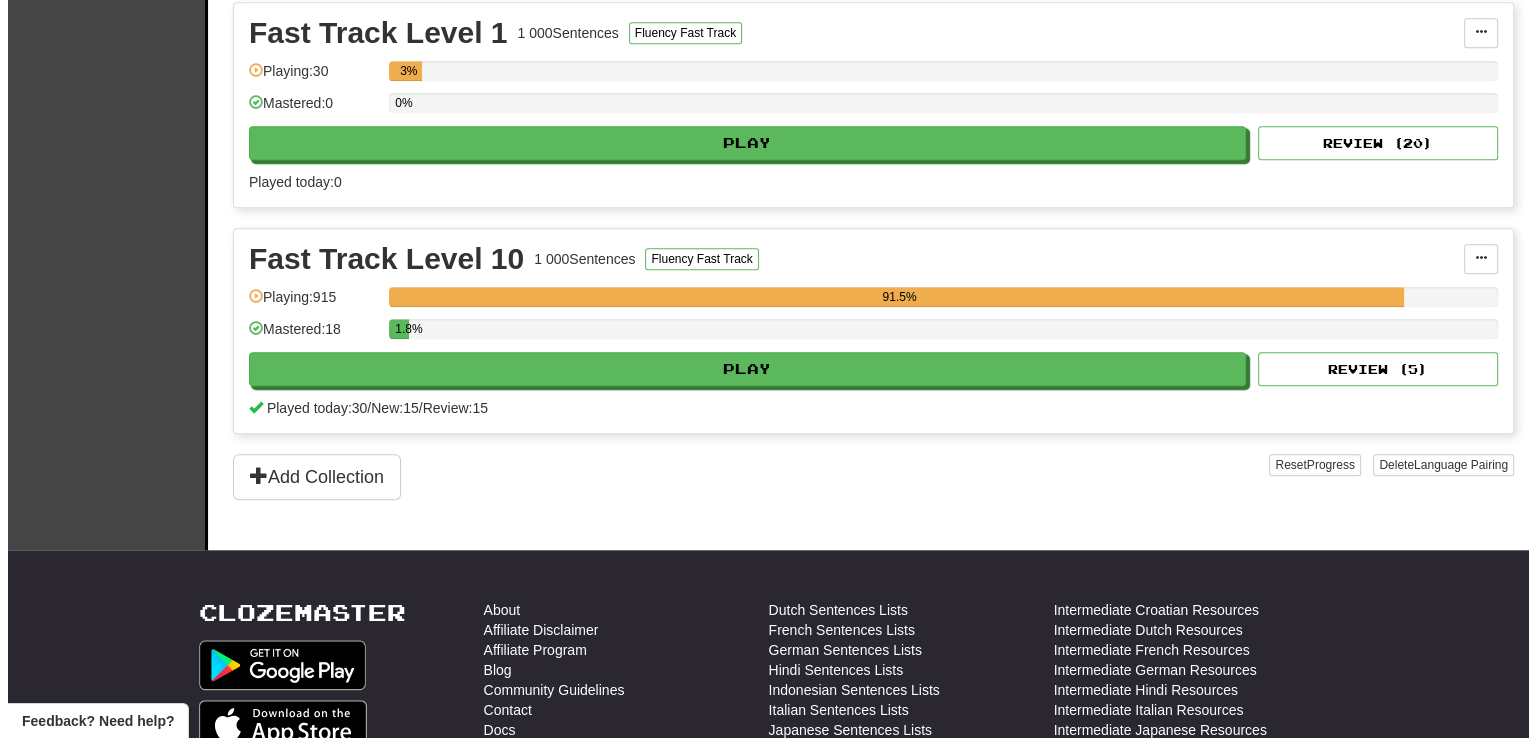 scroll, scrollTop: 1900, scrollLeft: 0, axis: vertical 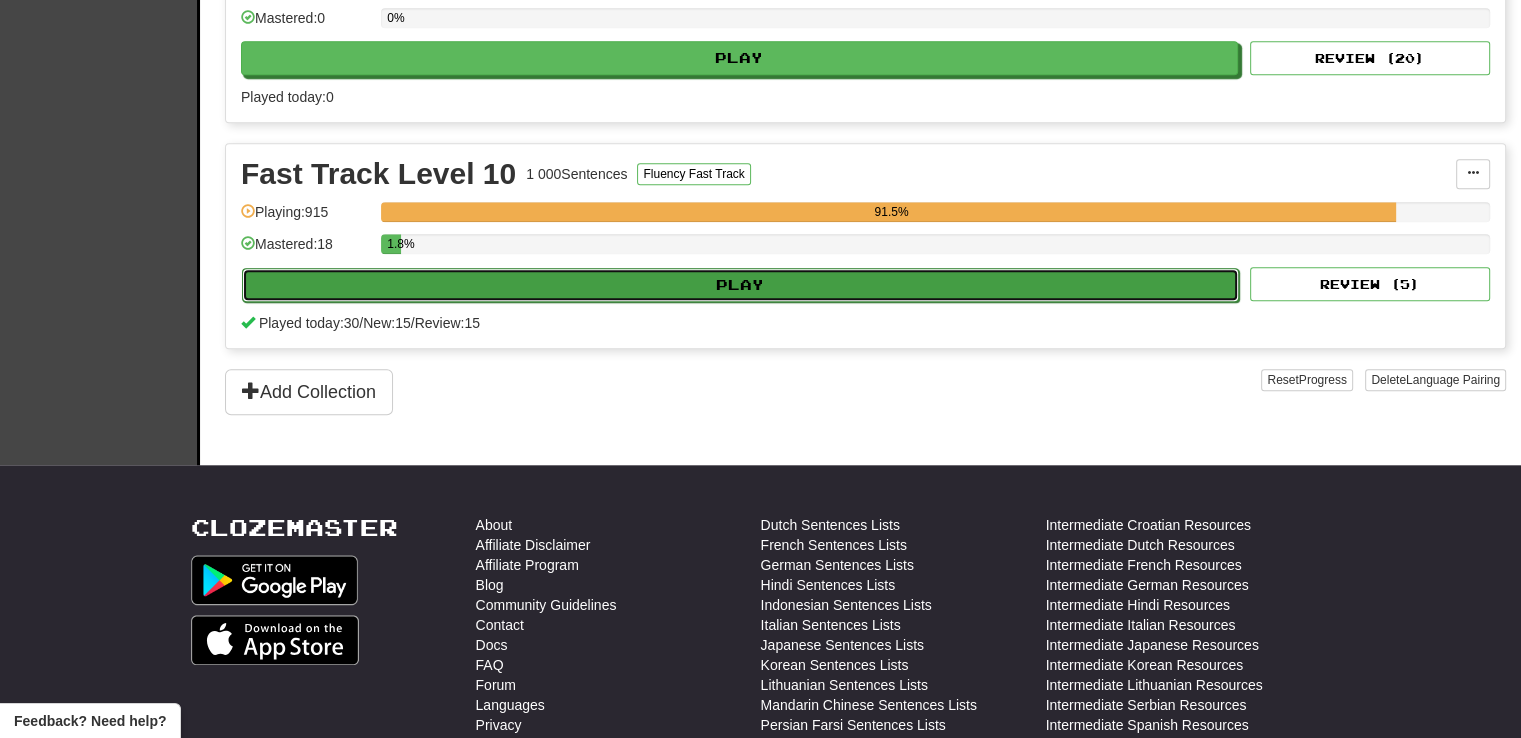 click on "Play" at bounding box center (740, 285) 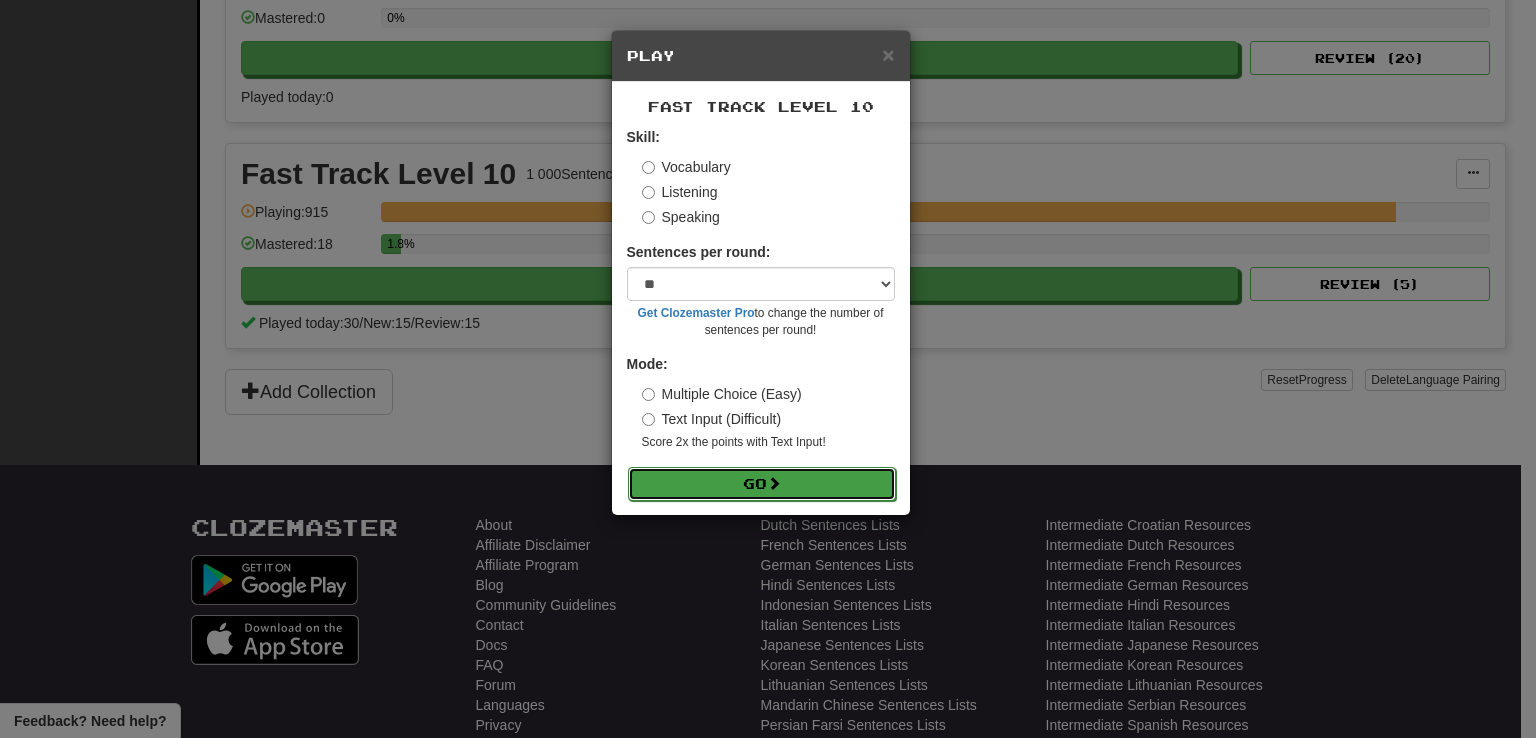 click on "Go" at bounding box center (762, 484) 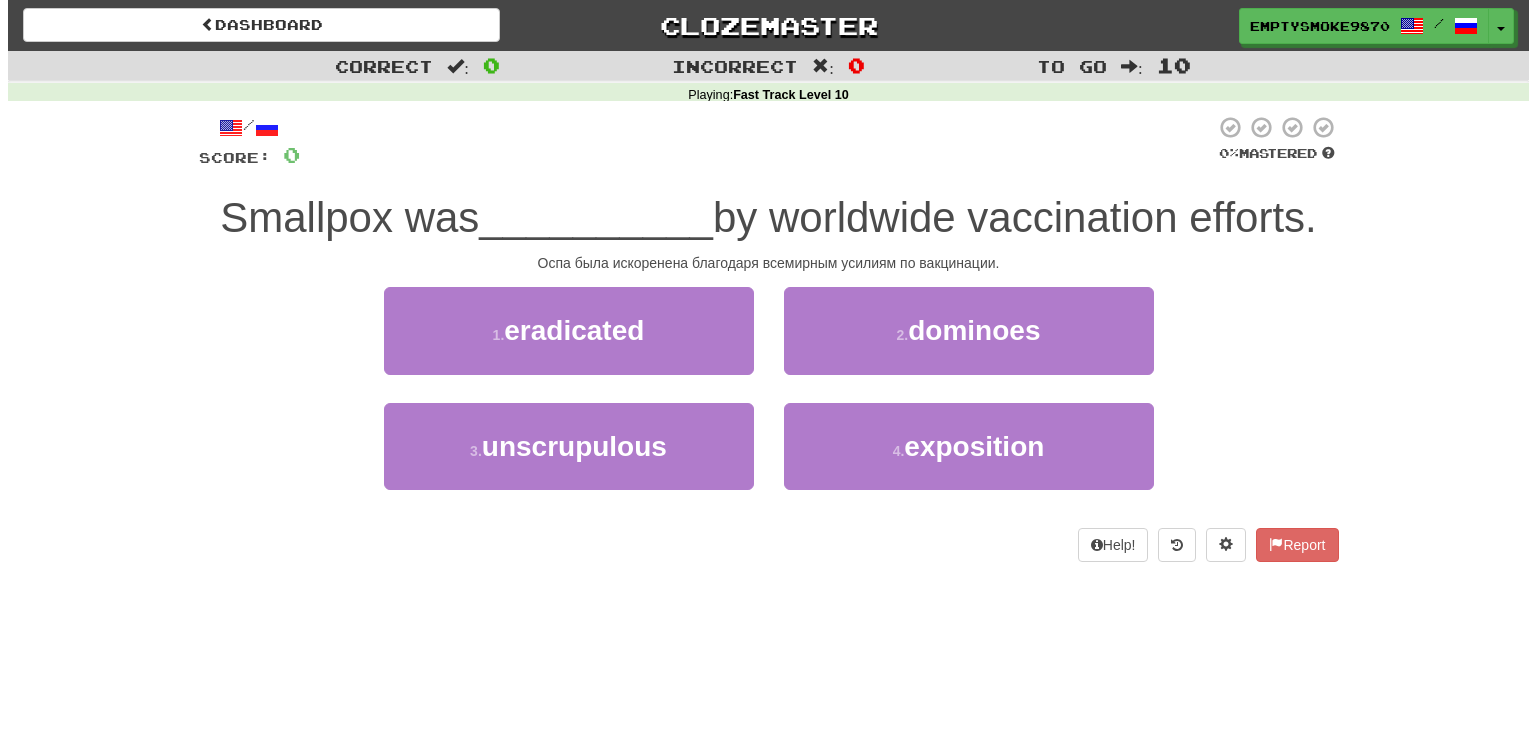 scroll, scrollTop: 0, scrollLeft: 0, axis: both 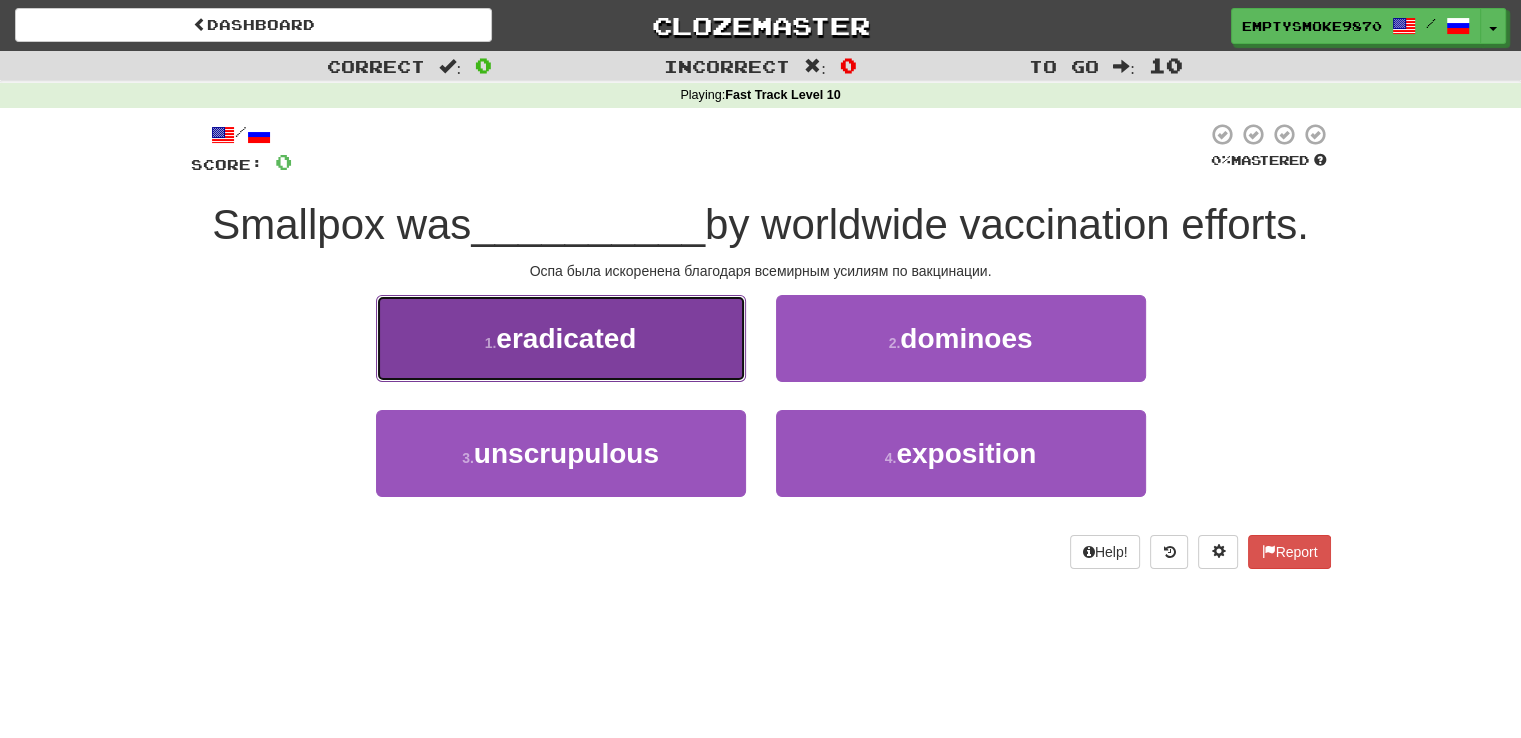 click on "1 . eradicated" at bounding box center [561, 338] 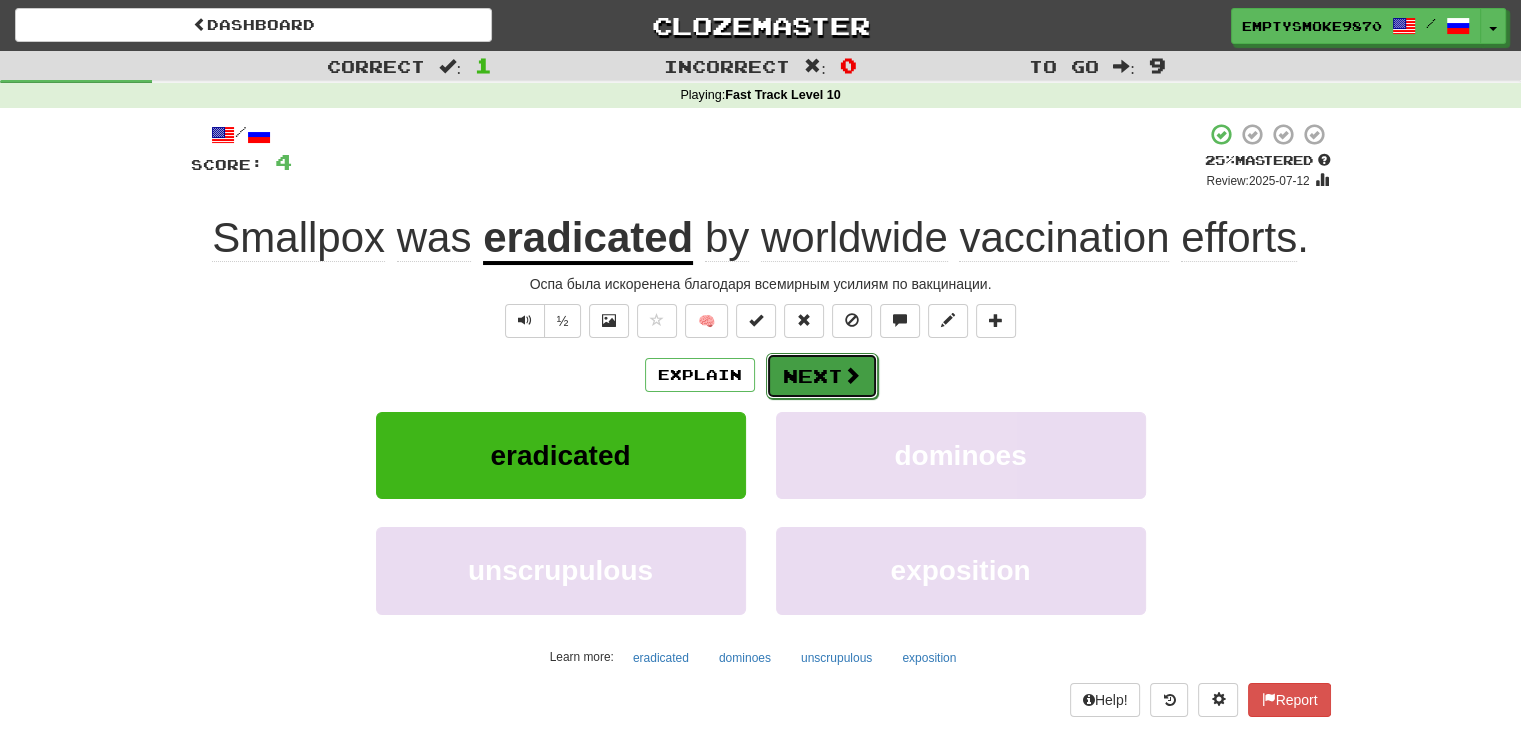 click on "Next" at bounding box center [822, 376] 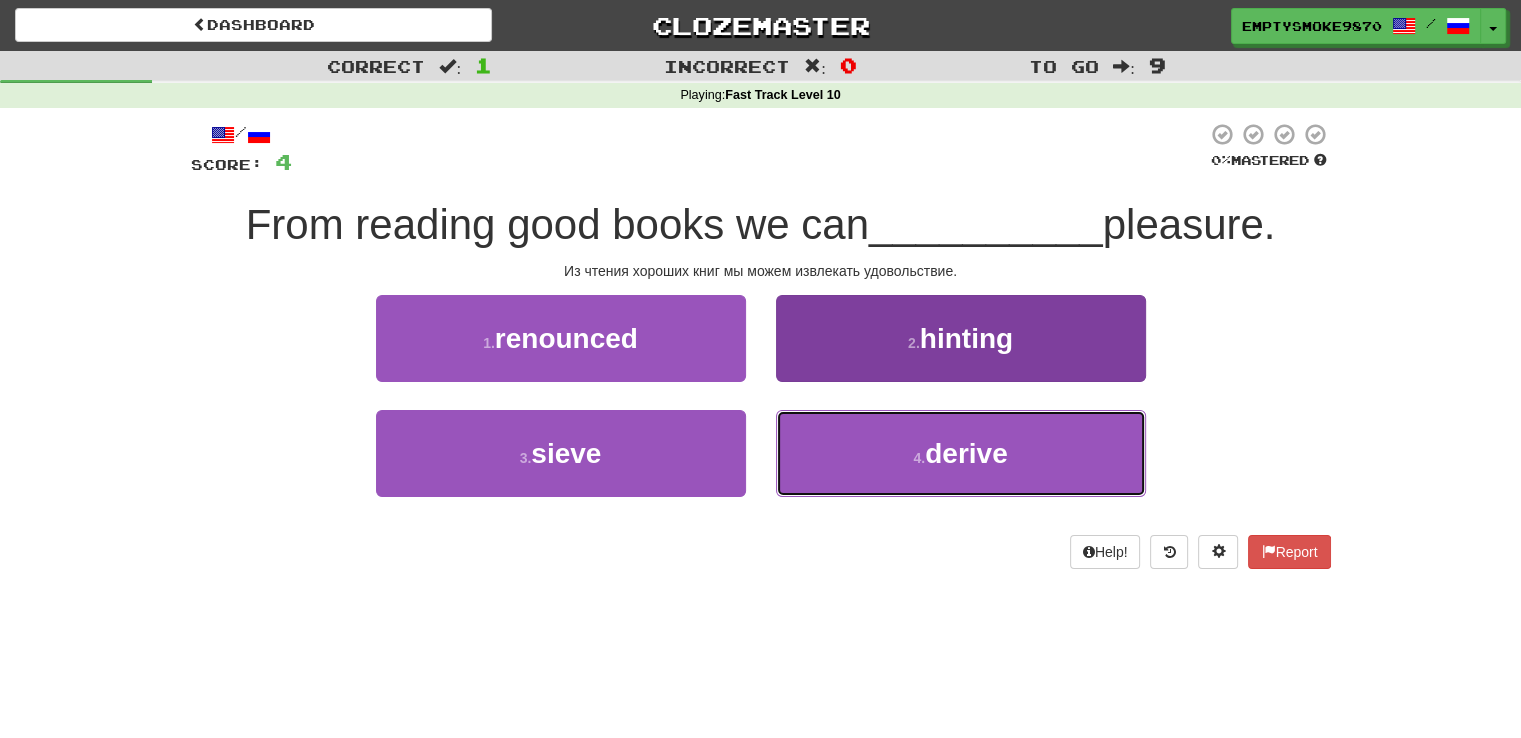 click on "4 .  derive" at bounding box center (961, 453) 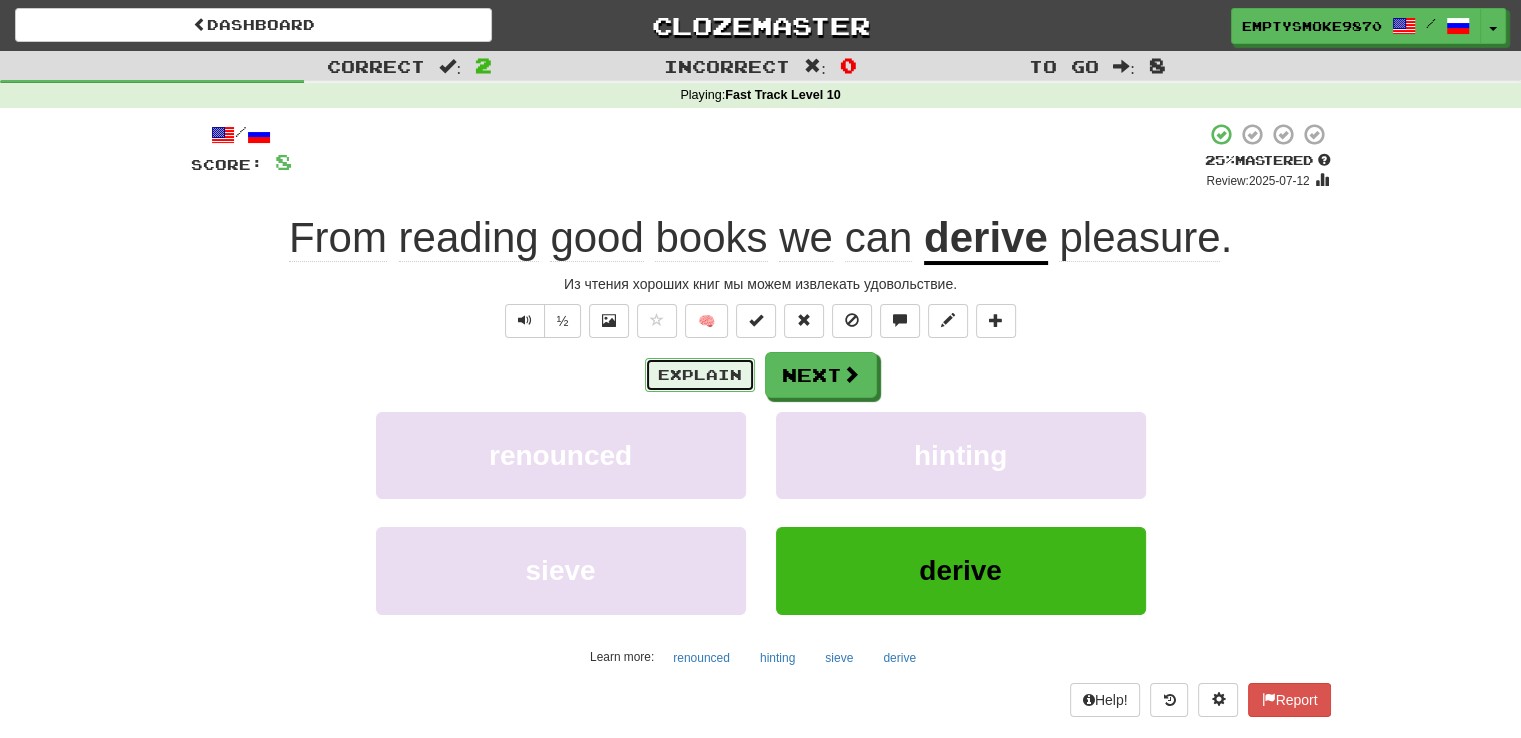 click on "Explain" at bounding box center [700, 375] 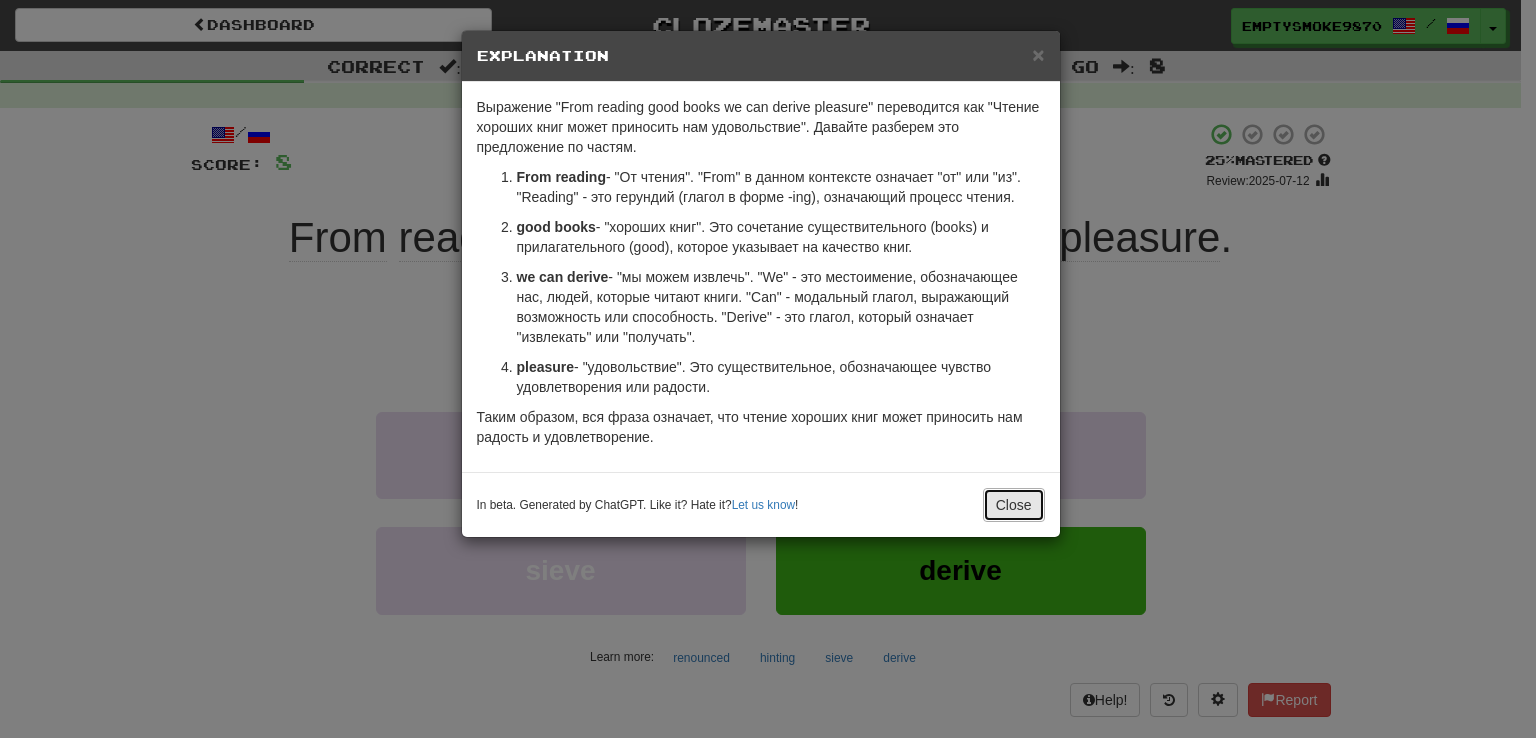 click on "Close" at bounding box center [1014, 505] 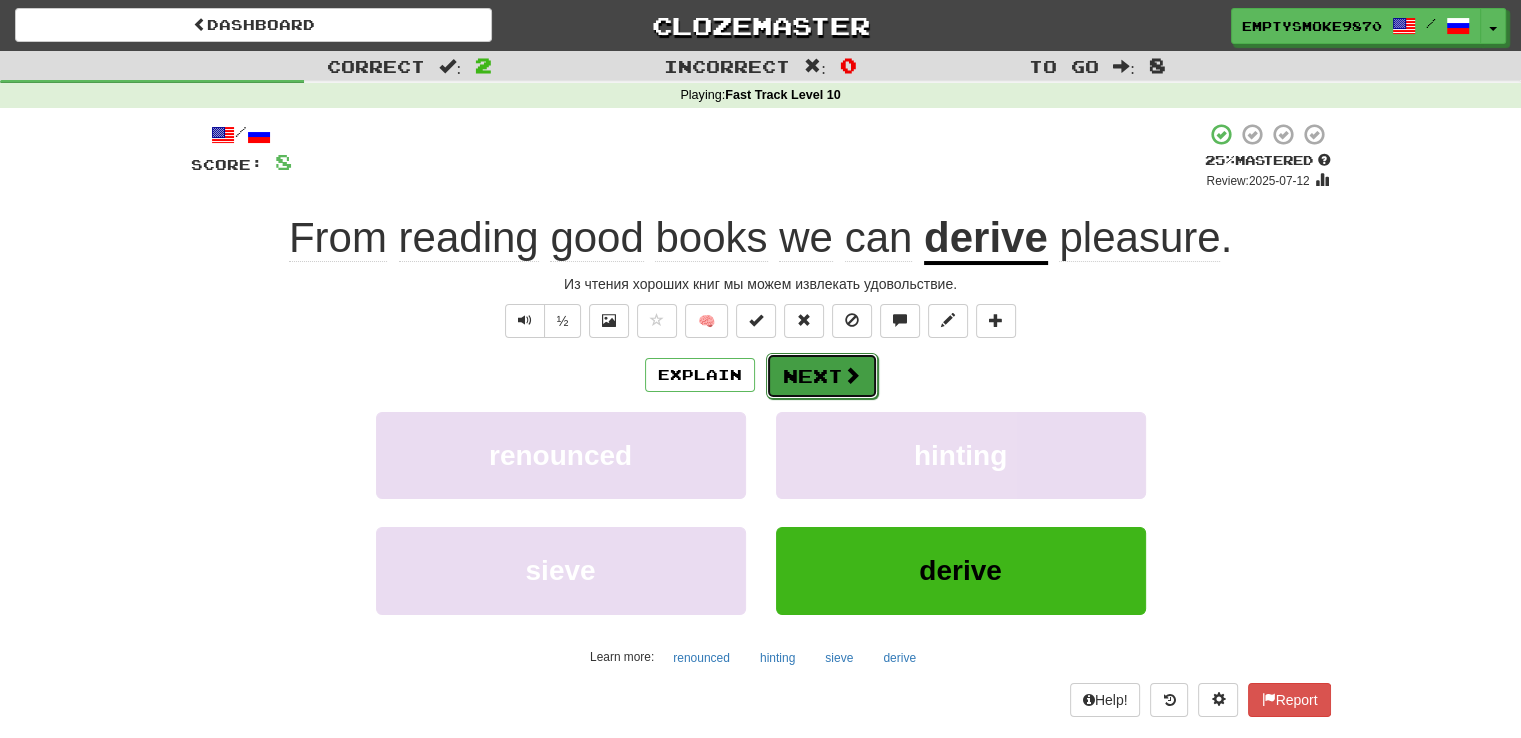 click at bounding box center [852, 375] 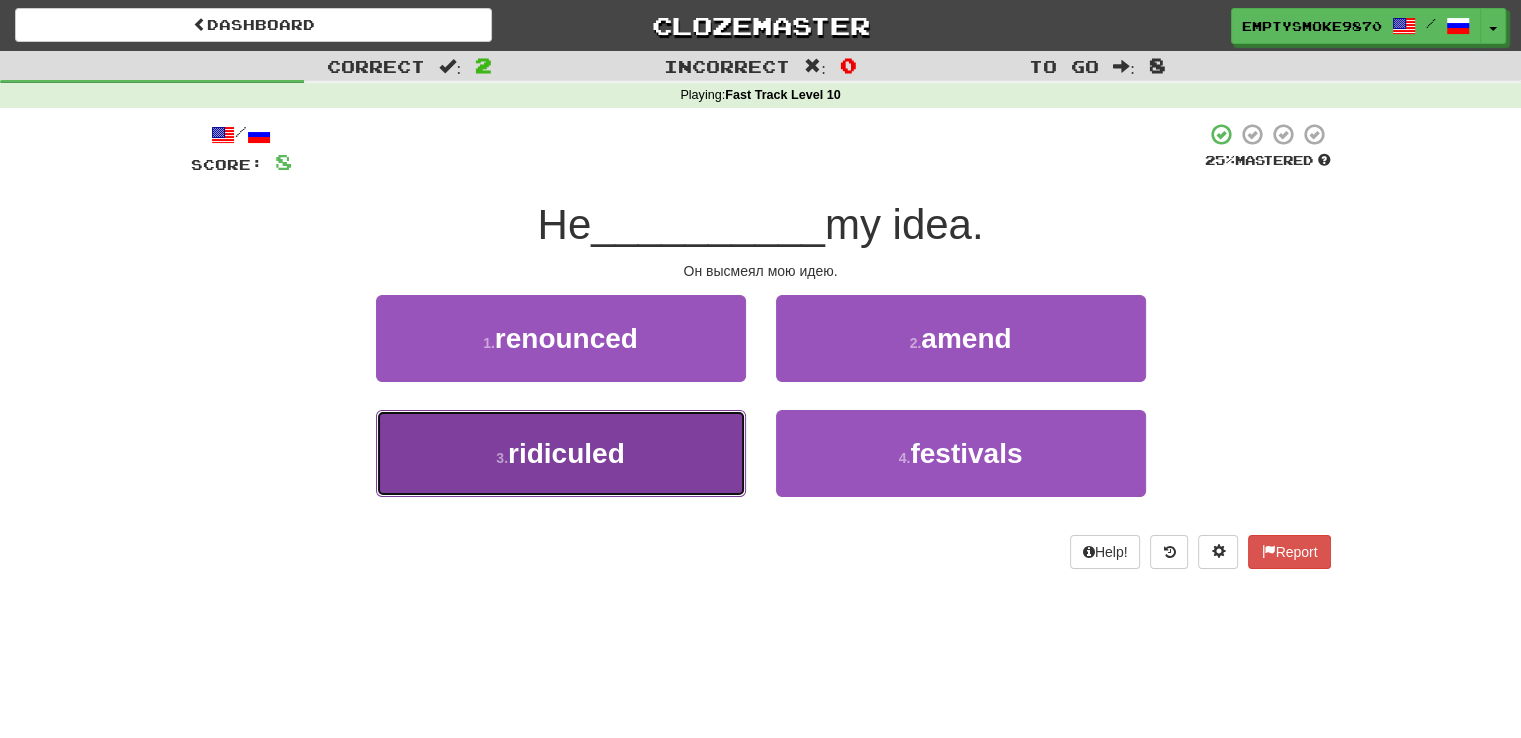 click on "3 .  ridiculed" at bounding box center (561, 453) 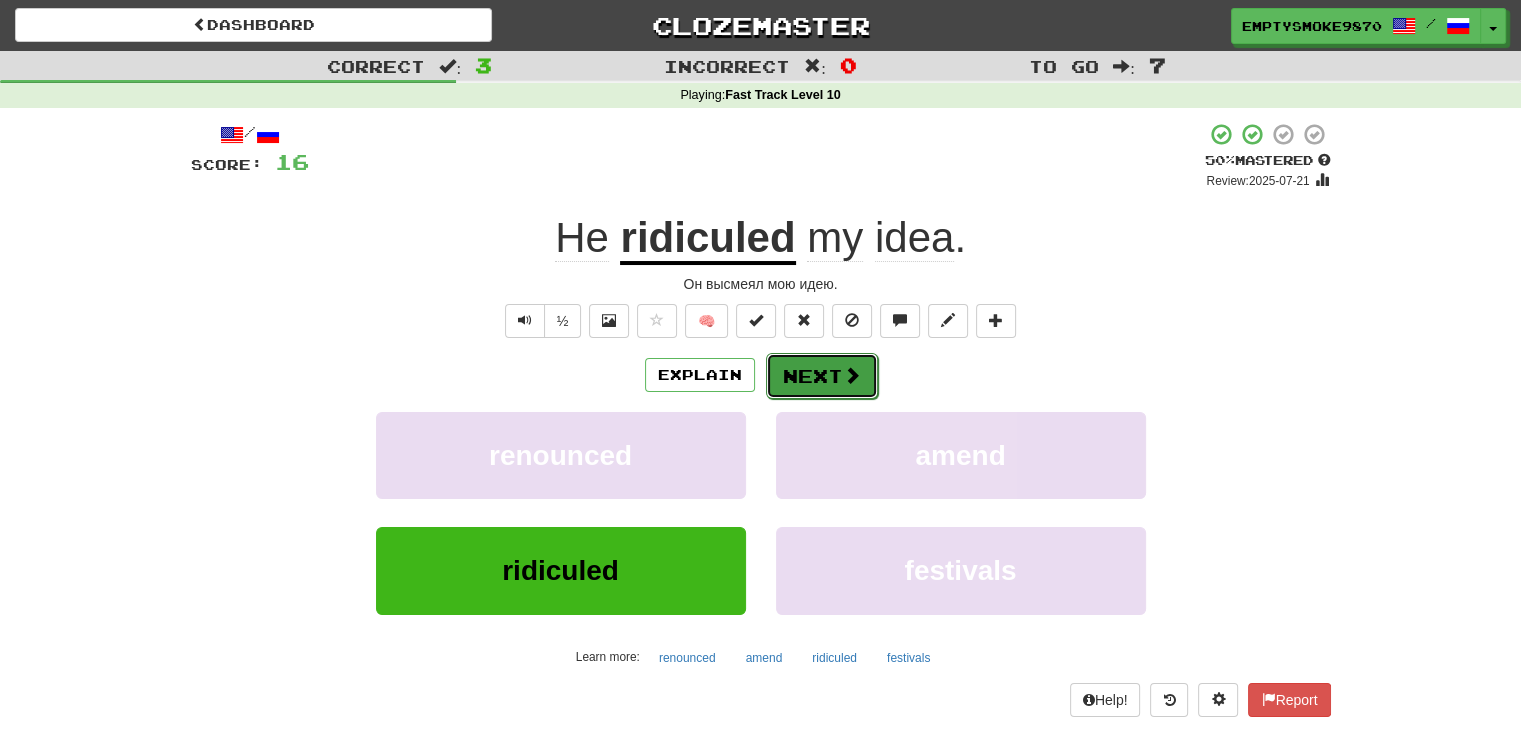 click on "Next" at bounding box center [822, 376] 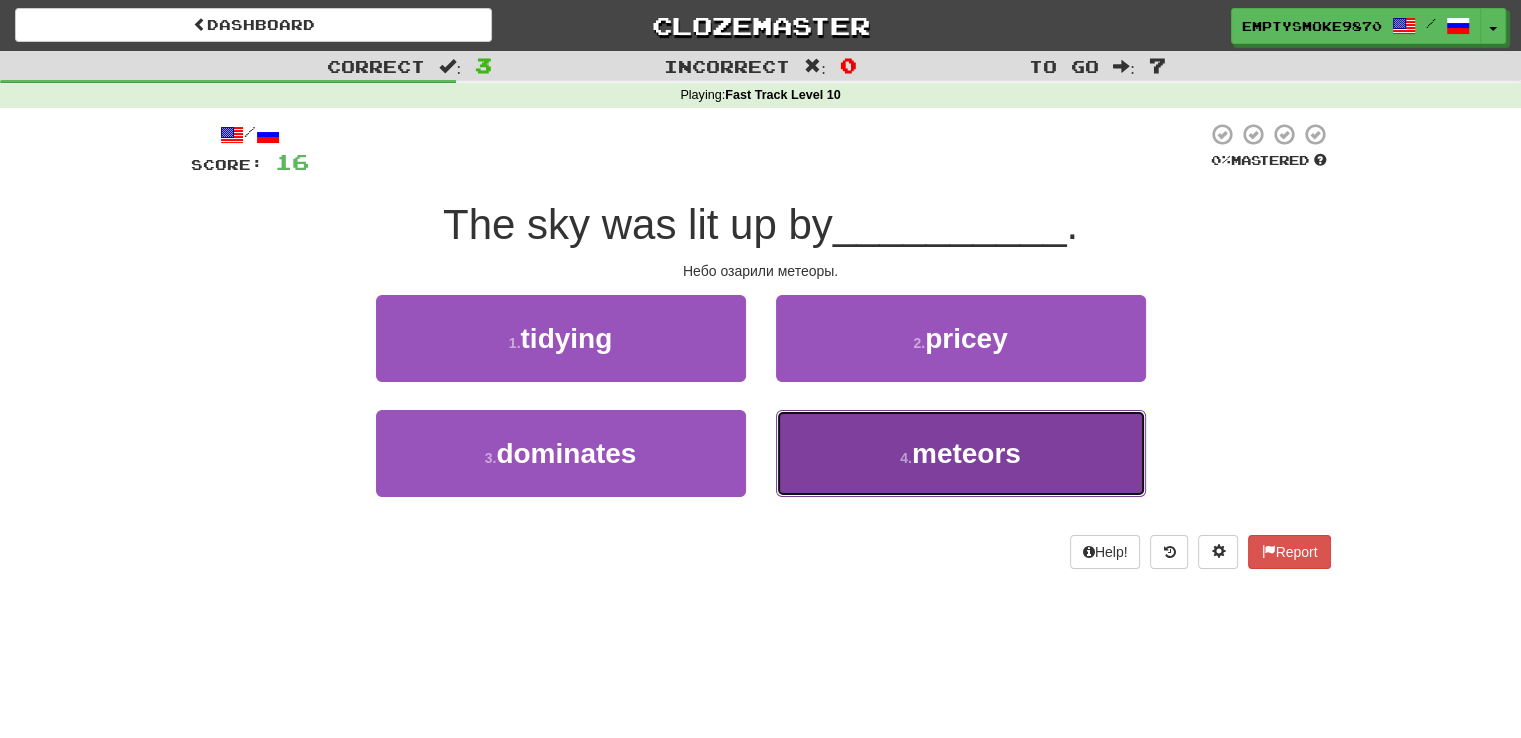 click on "4 .  meteors" at bounding box center (961, 453) 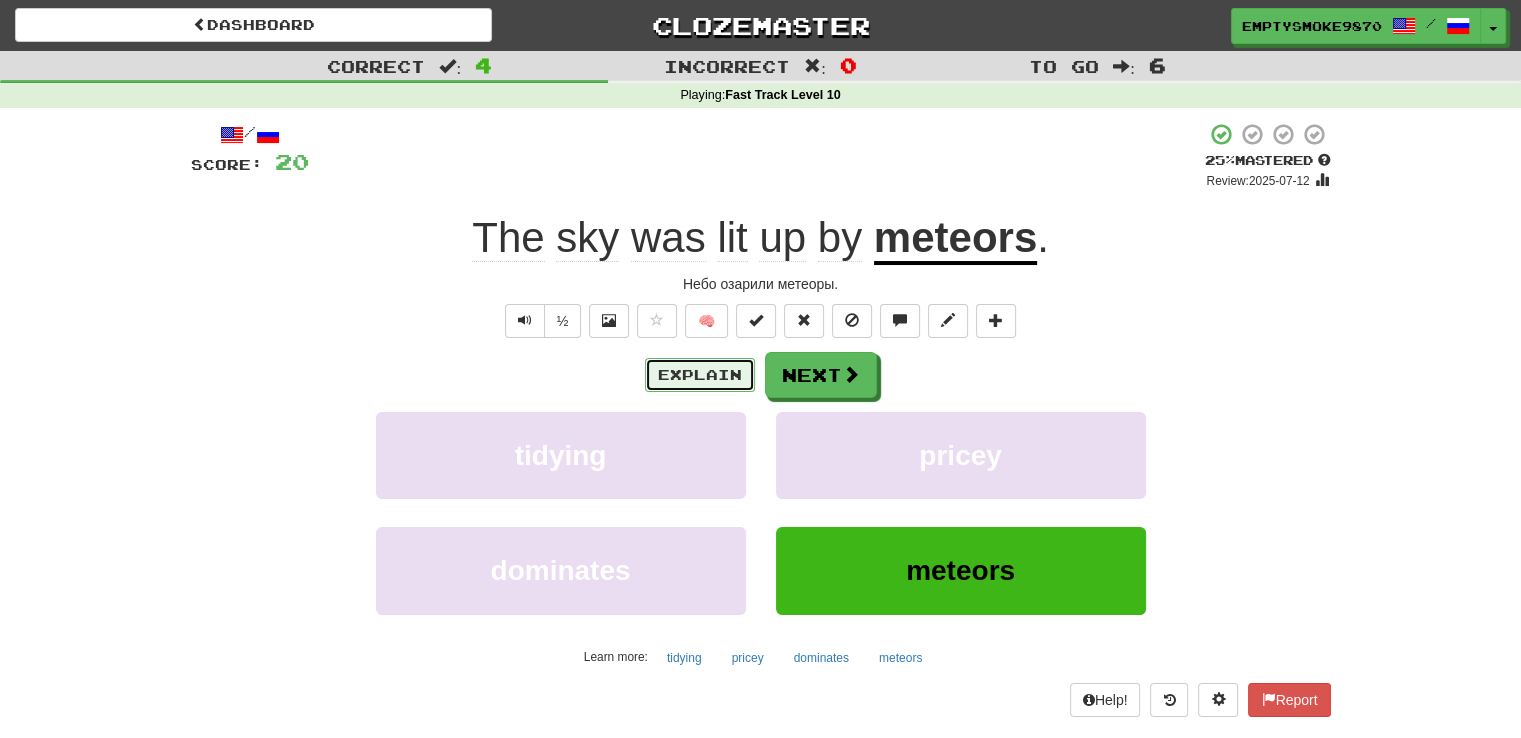 click on "Explain" at bounding box center (700, 375) 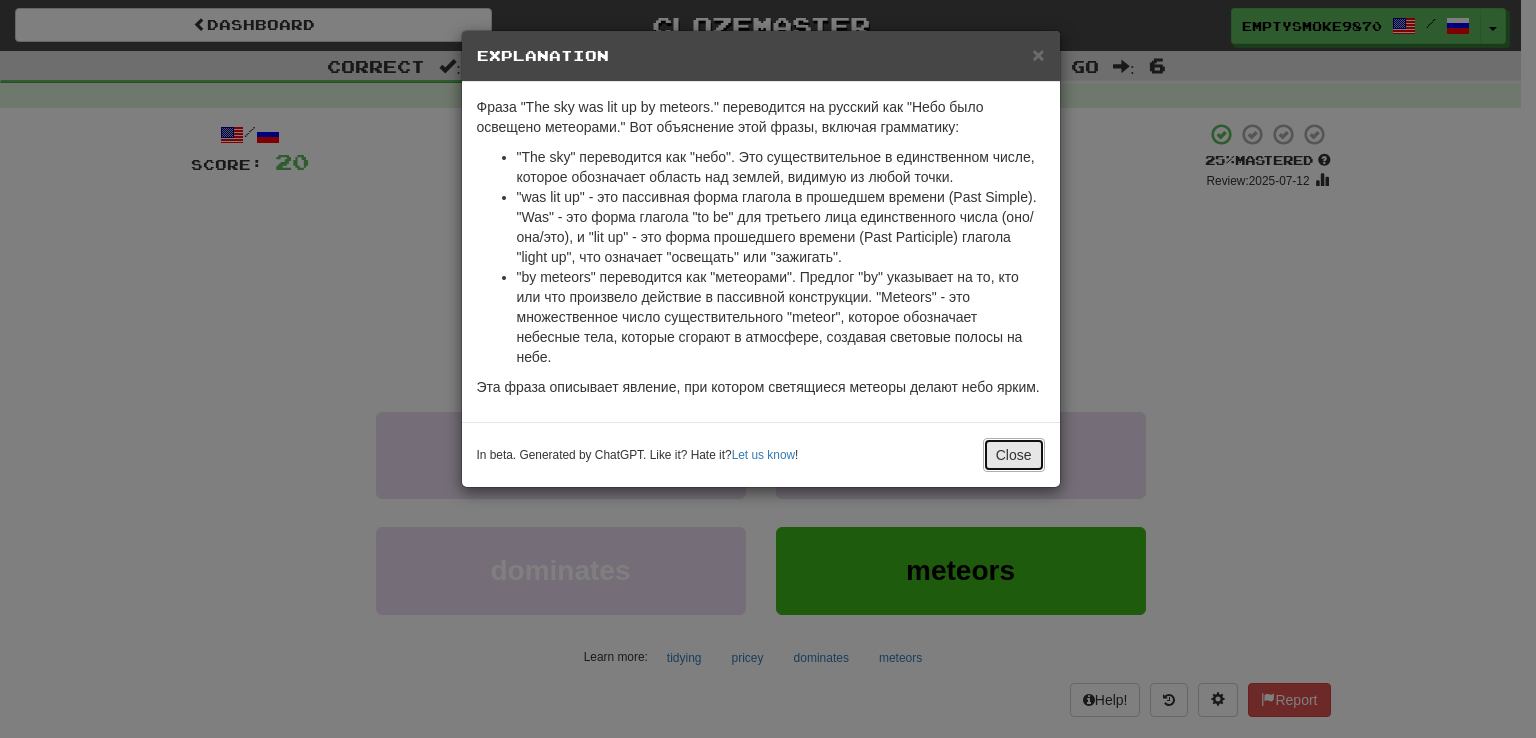 click on "Close" at bounding box center (1014, 455) 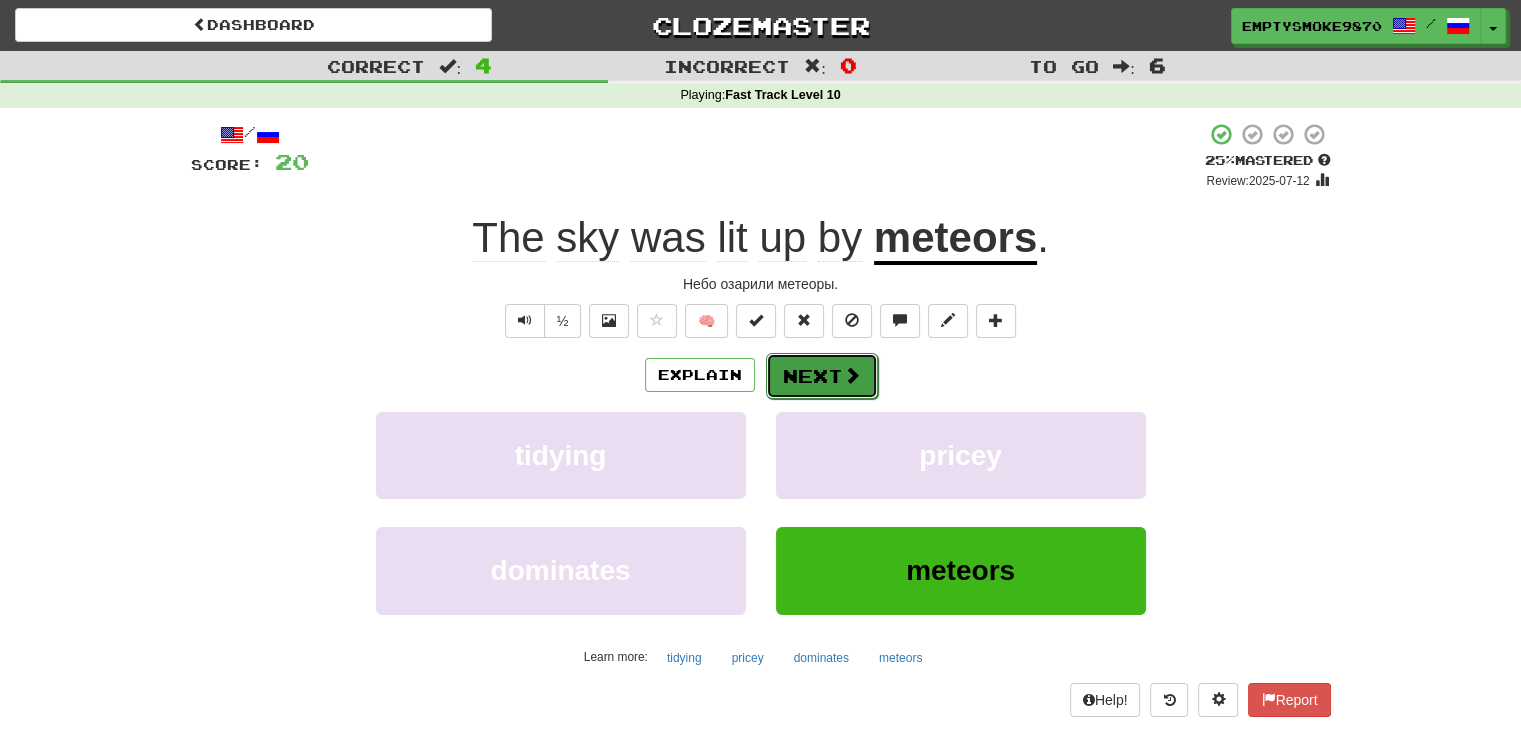 click on "Next" at bounding box center [822, 376] 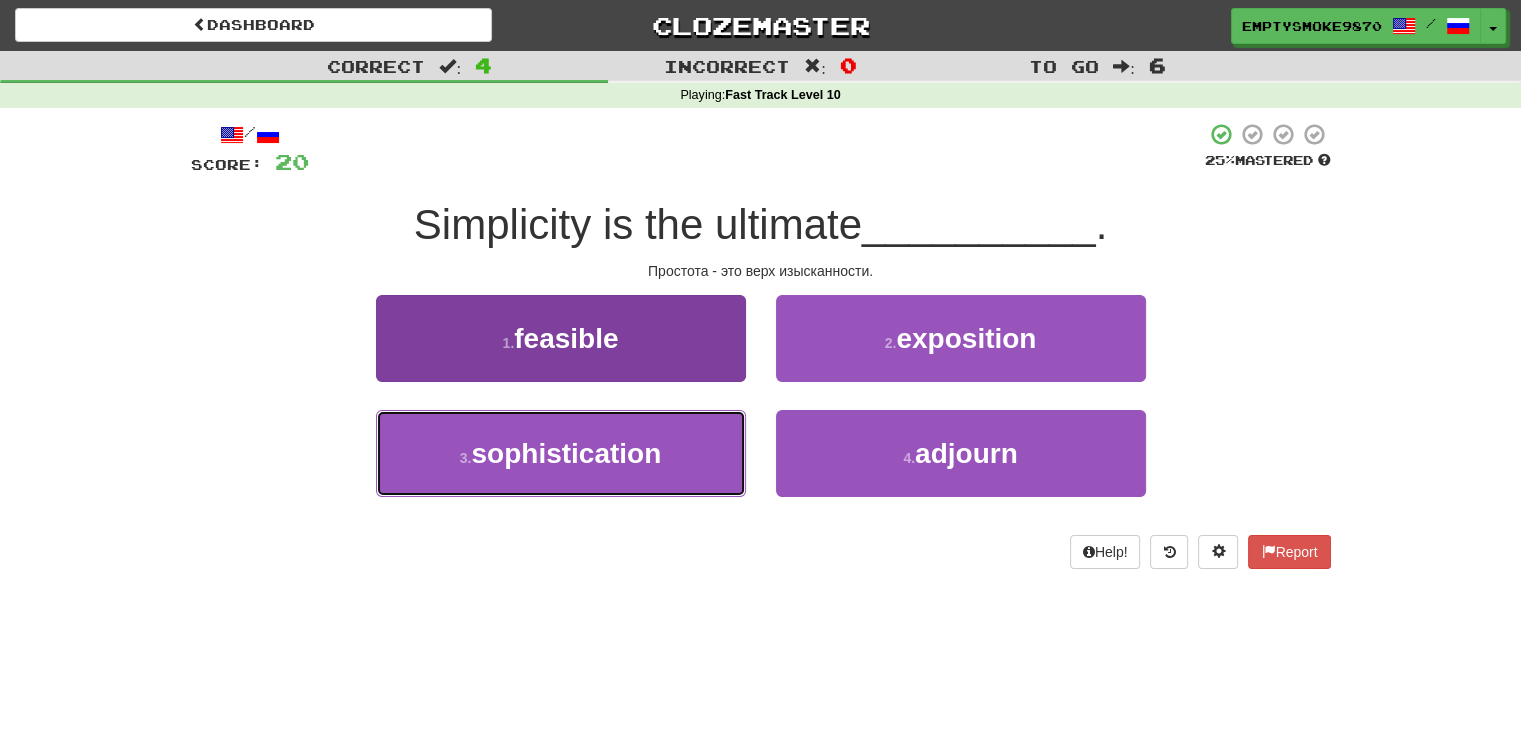 click on "3 .  sophistication" at bounding box center (561, 453) 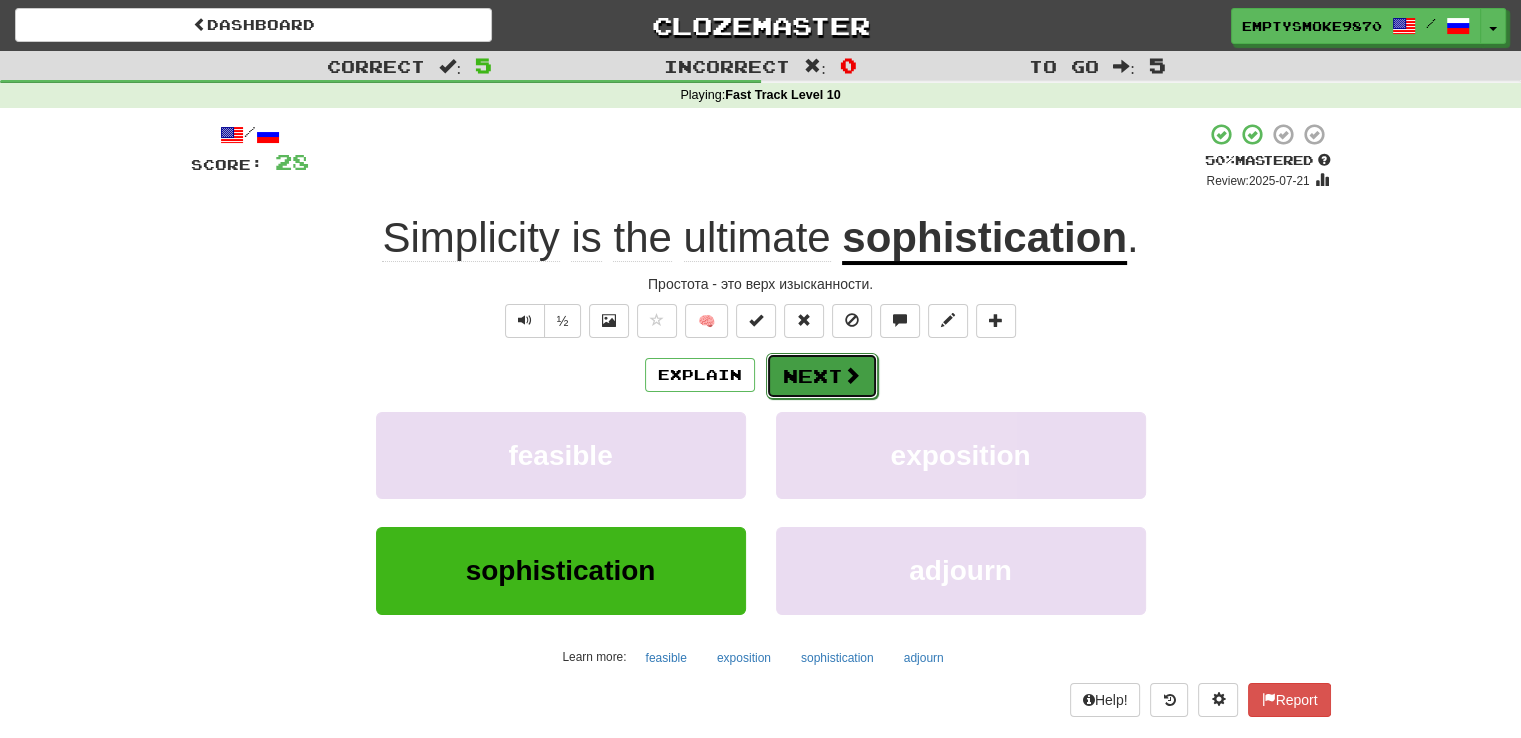 click on "Next" at bounding box center (822, 376) 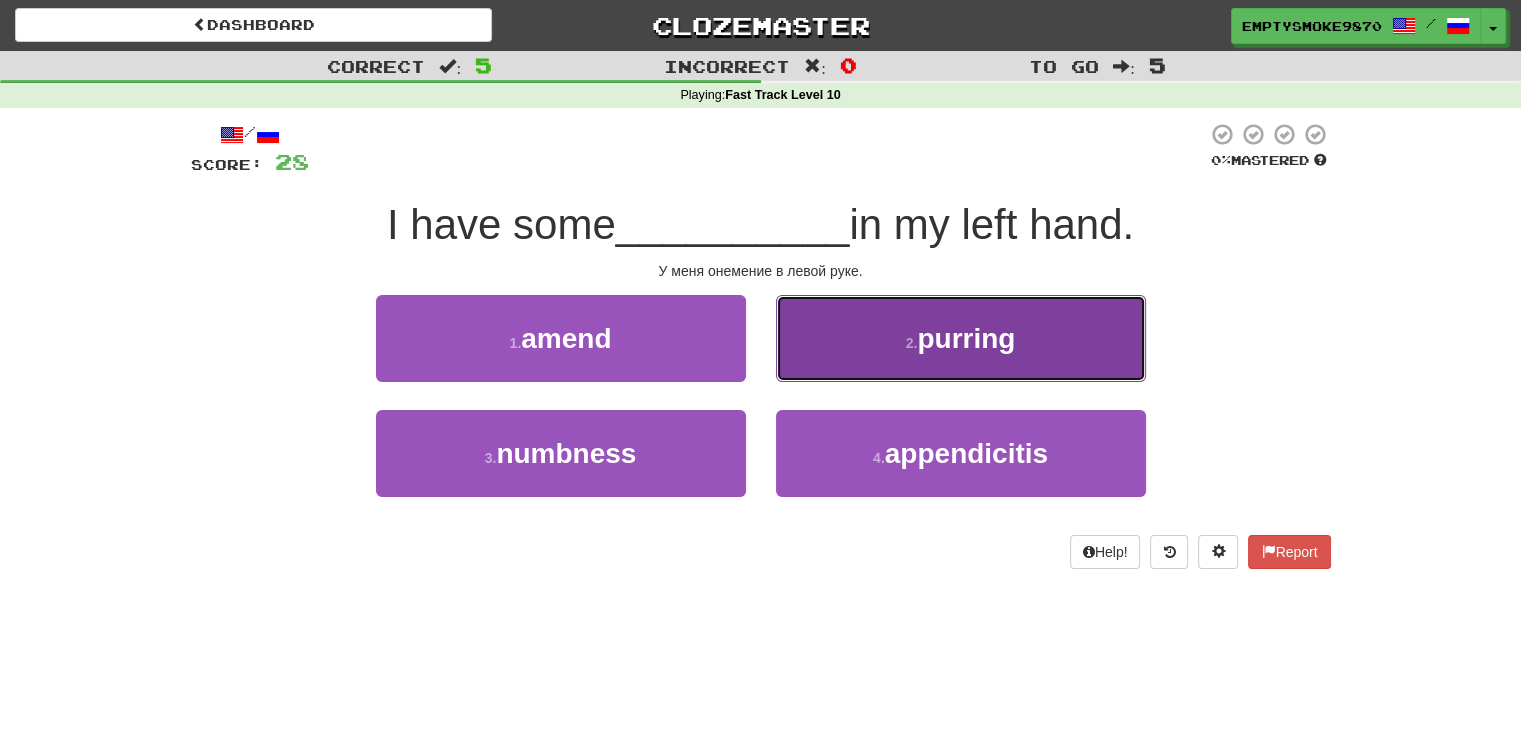 click on "2 .  purring" at bounding box center [961, 338] 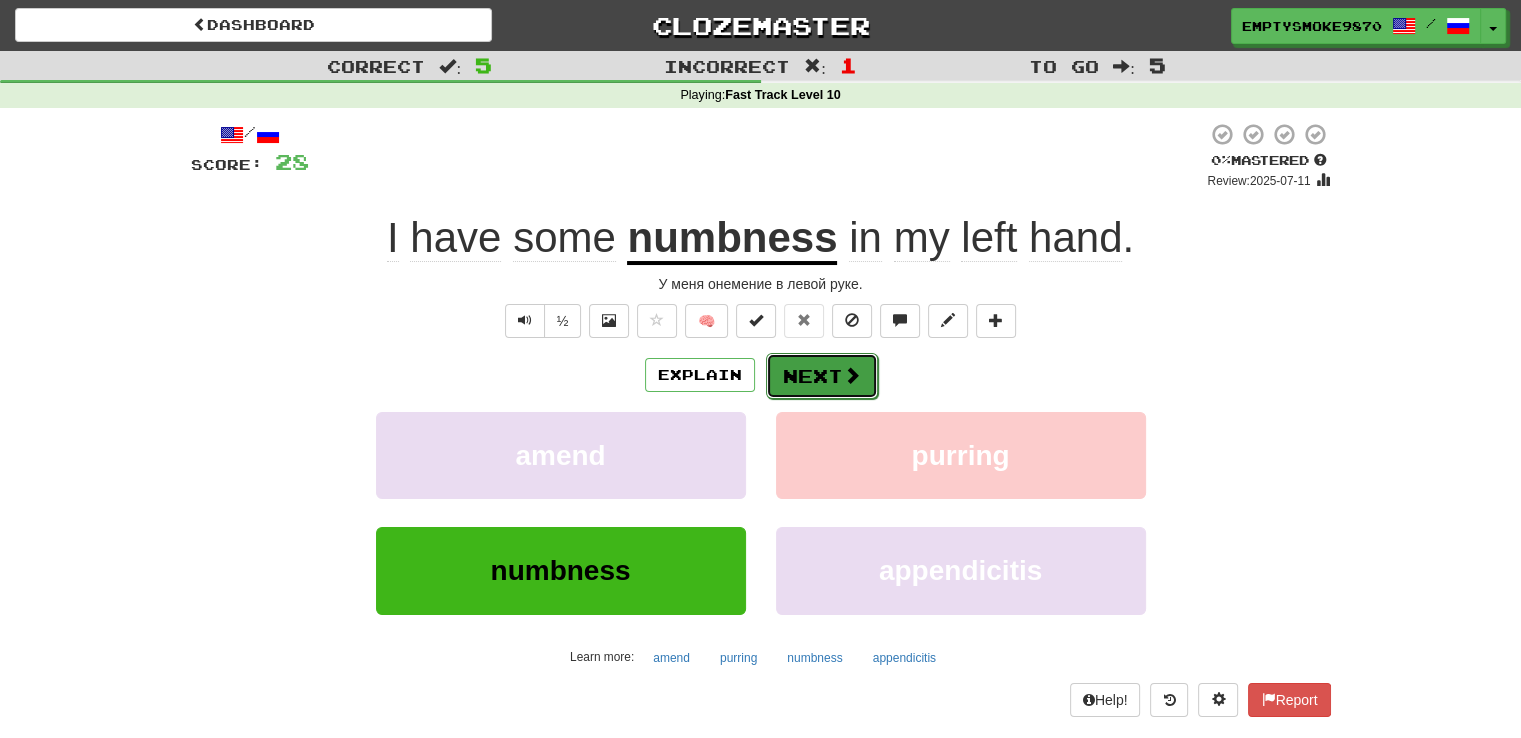 click on "Next" at bounding box center [822, 376] 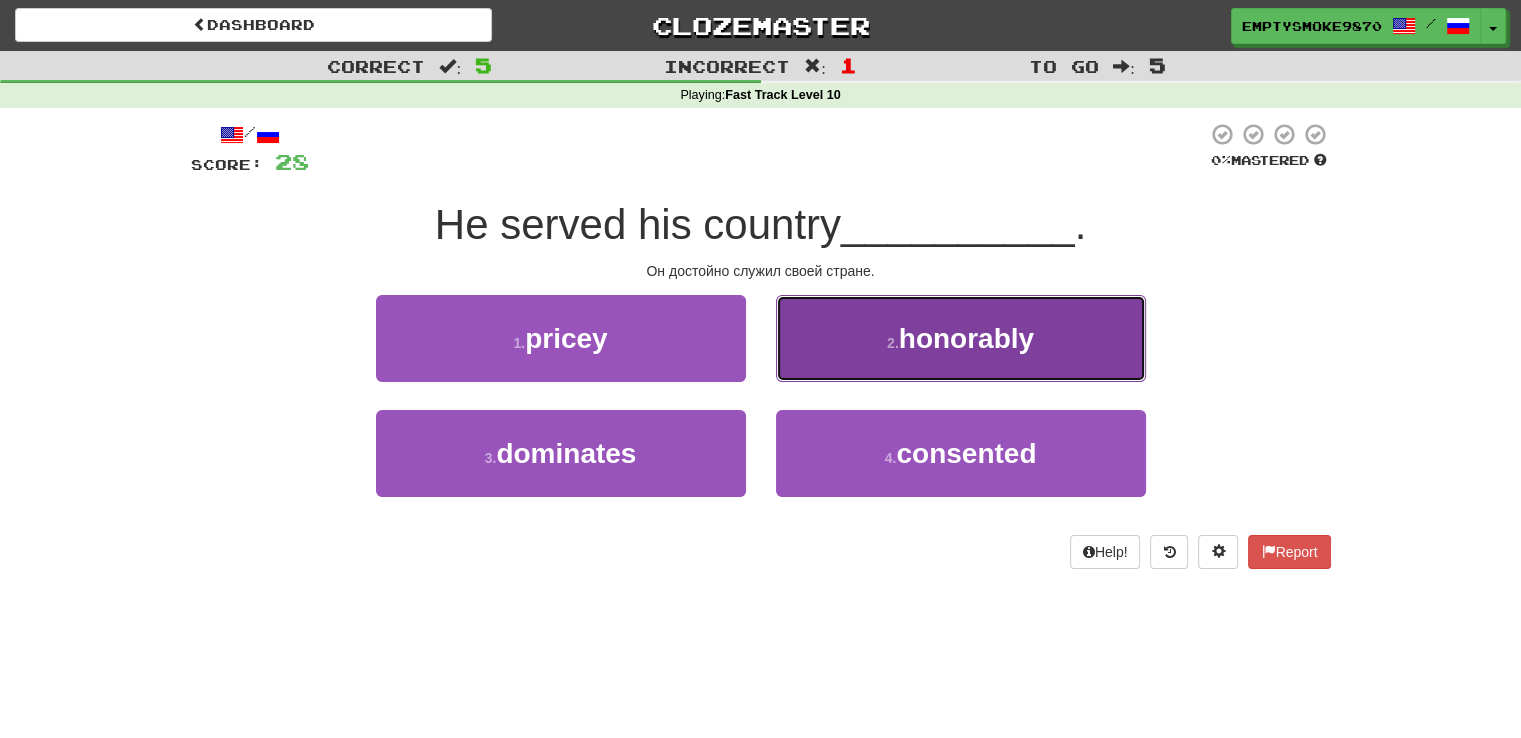 click on "2 .  honorably" at bounding box center (961, 338) 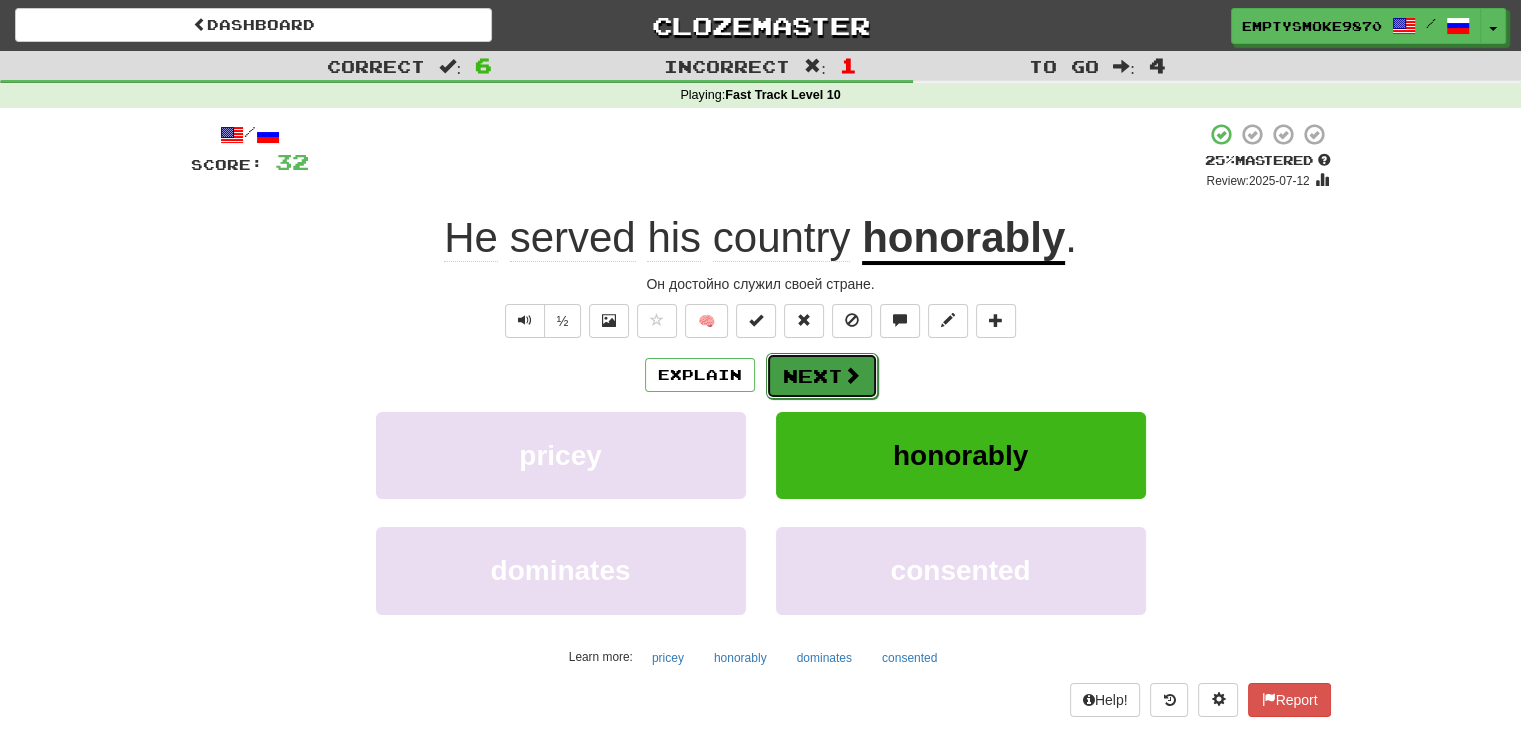 click on "Next" at bounding box center [822, 376] 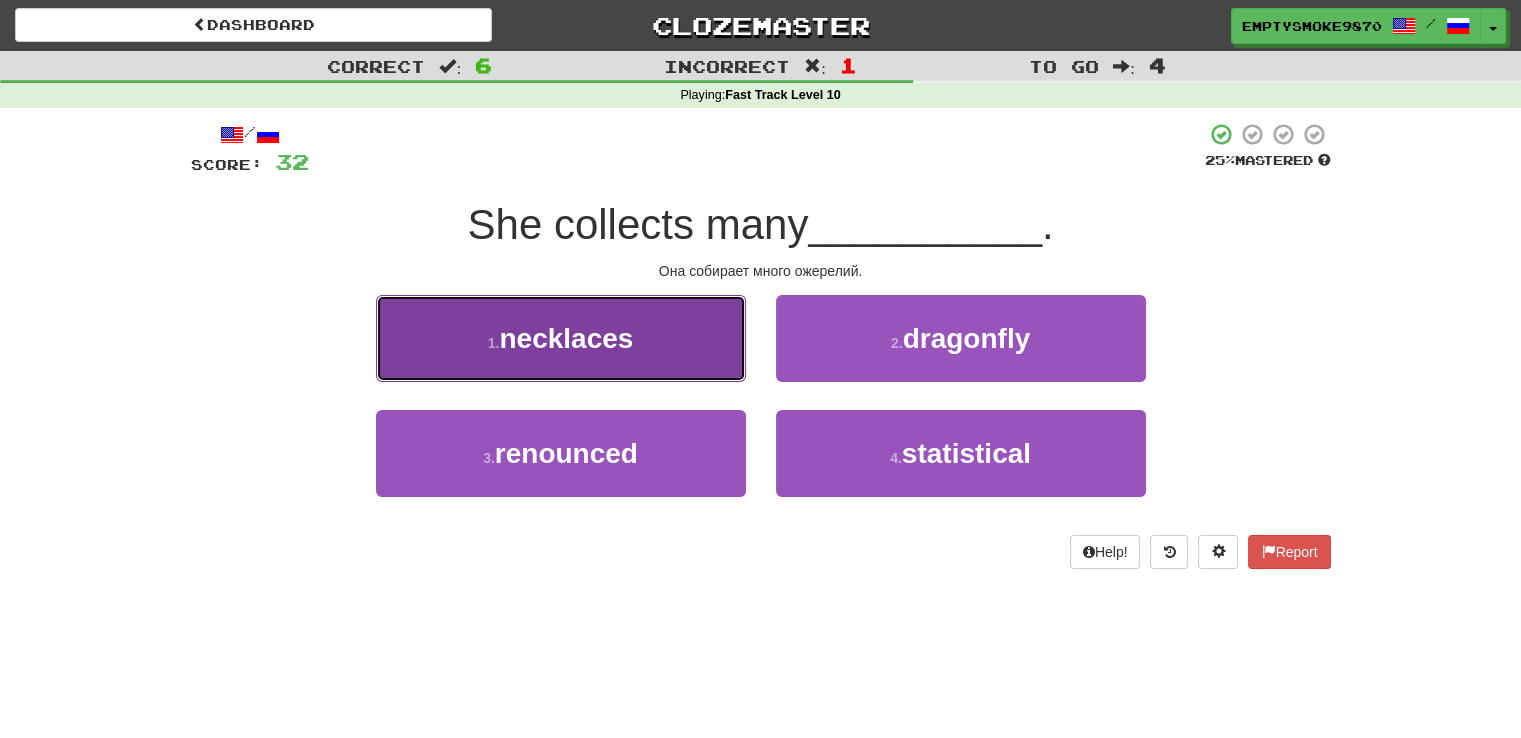 click on "1 .  necklaces" at bounding box center (561, 338) 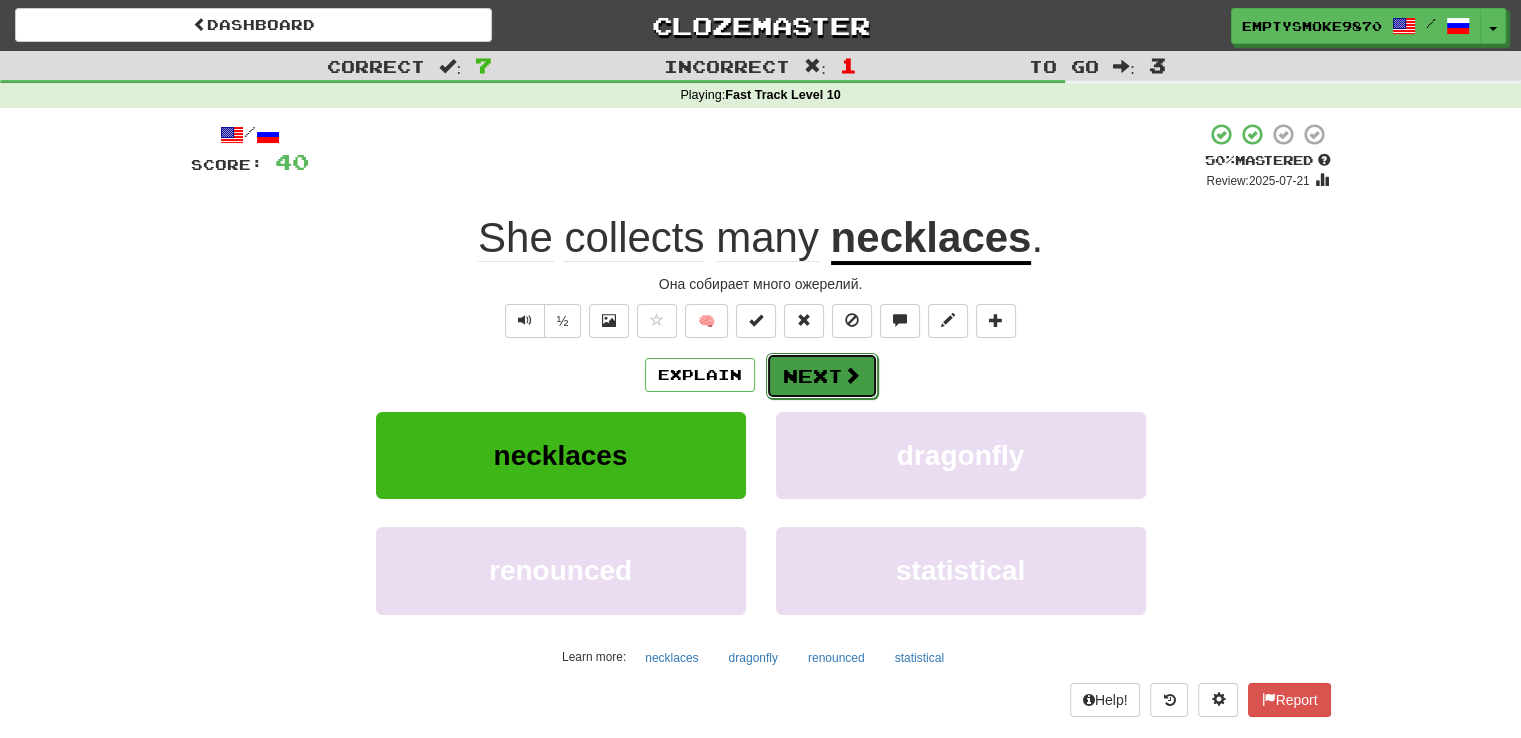 click on "Next" at bounding box center (822, 376) 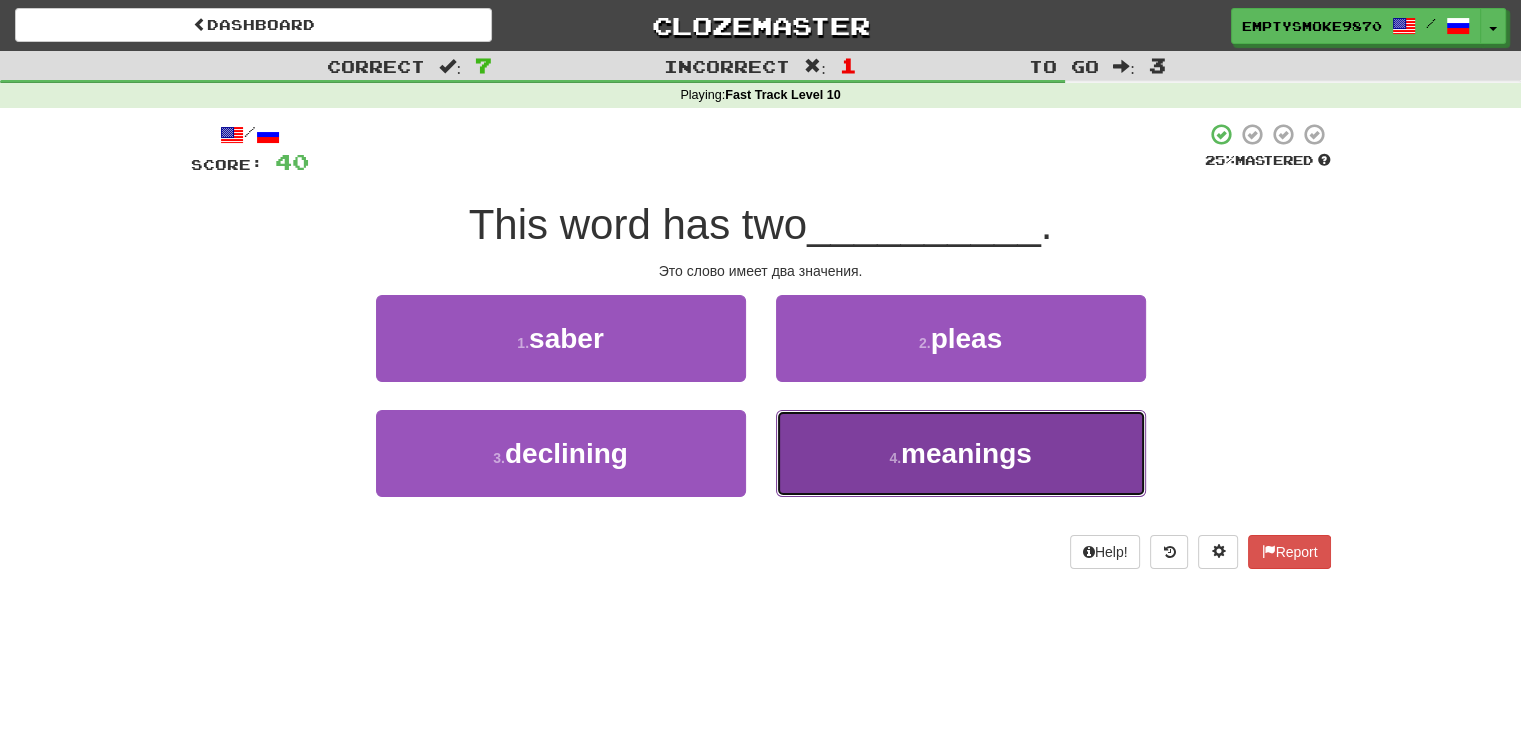 click on "4 .  meanings" at bounding box center [961, 453] 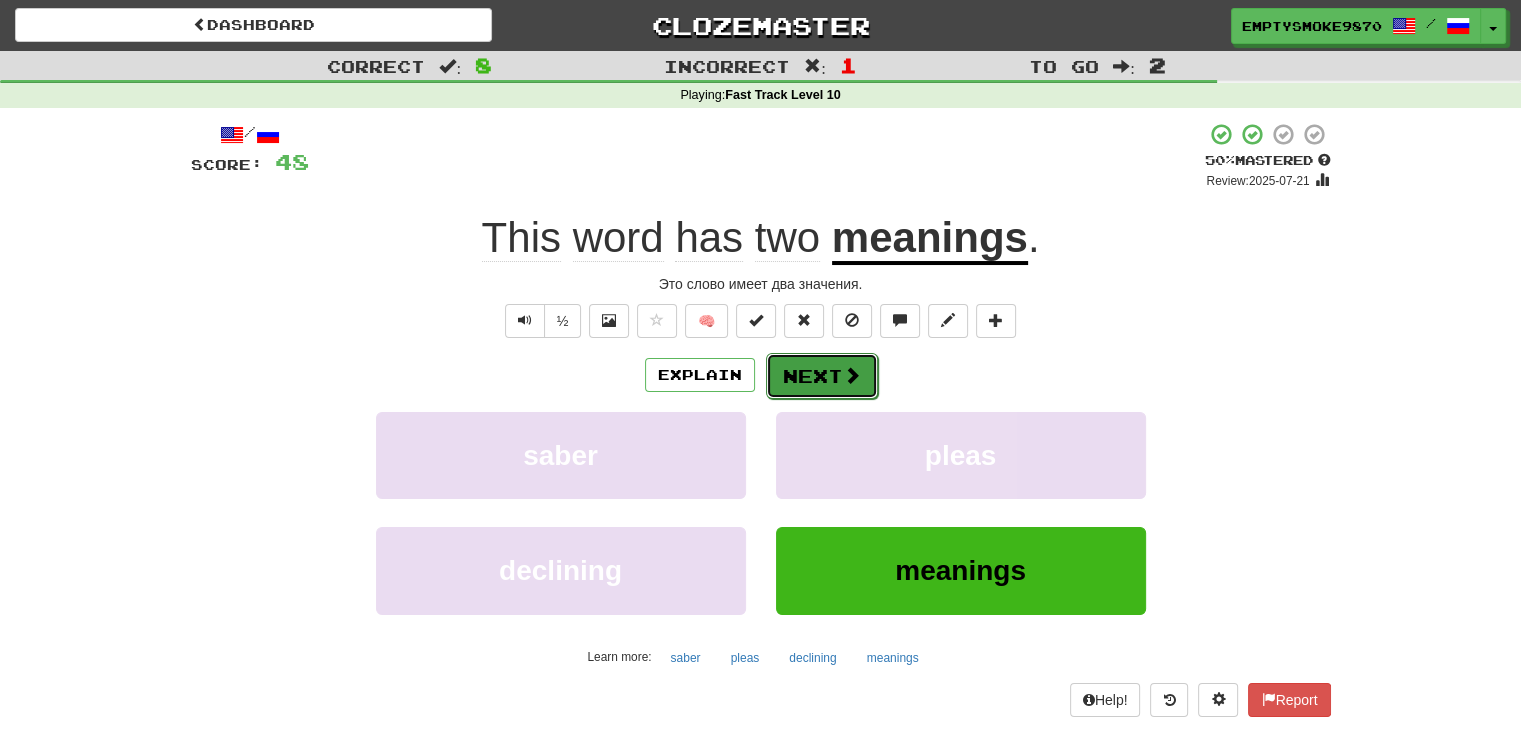 click on "Next" at bounding box center [822, 376] 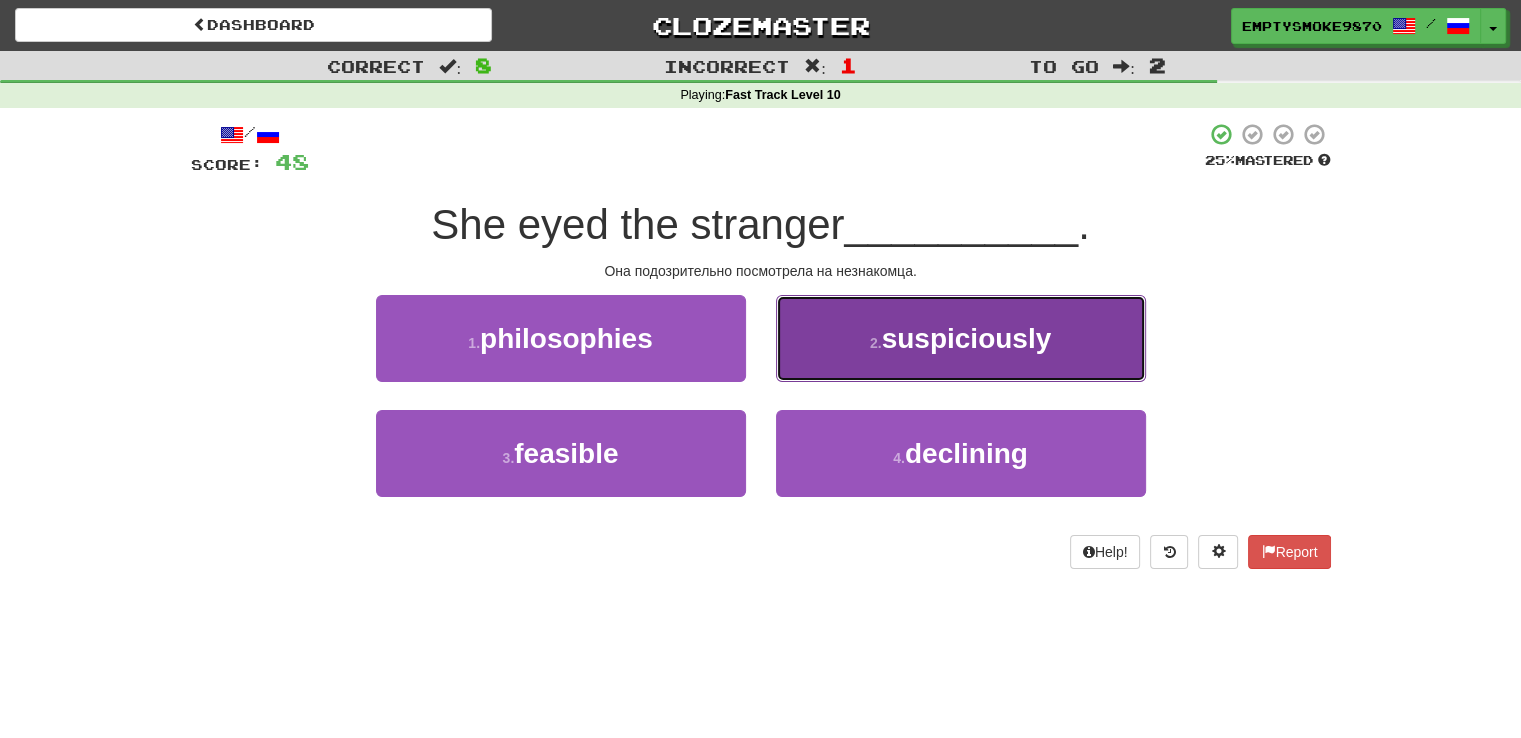 click on "2 .  suspiciously" at bounding box center (961, 338) 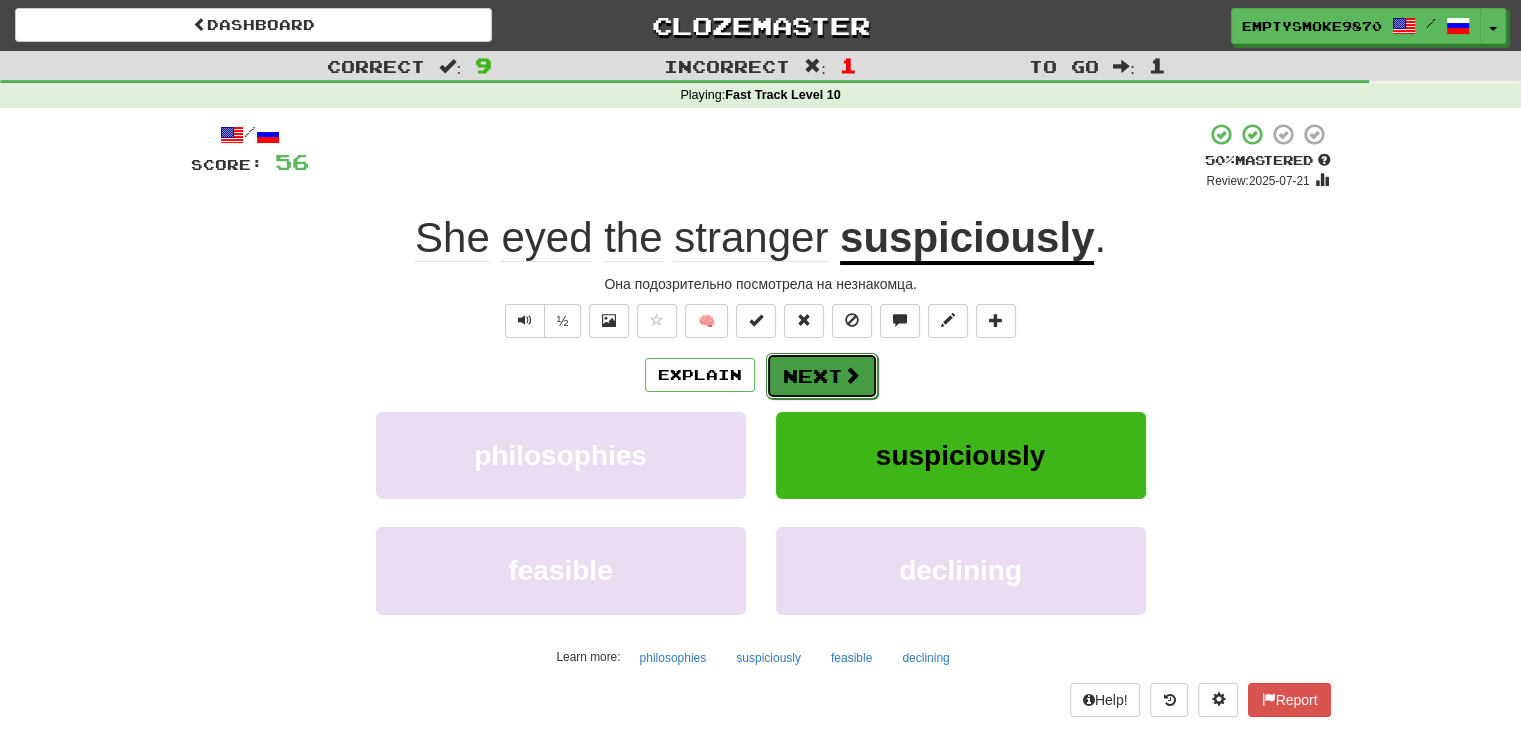 click on "Next" at bounding box center (822, 376) 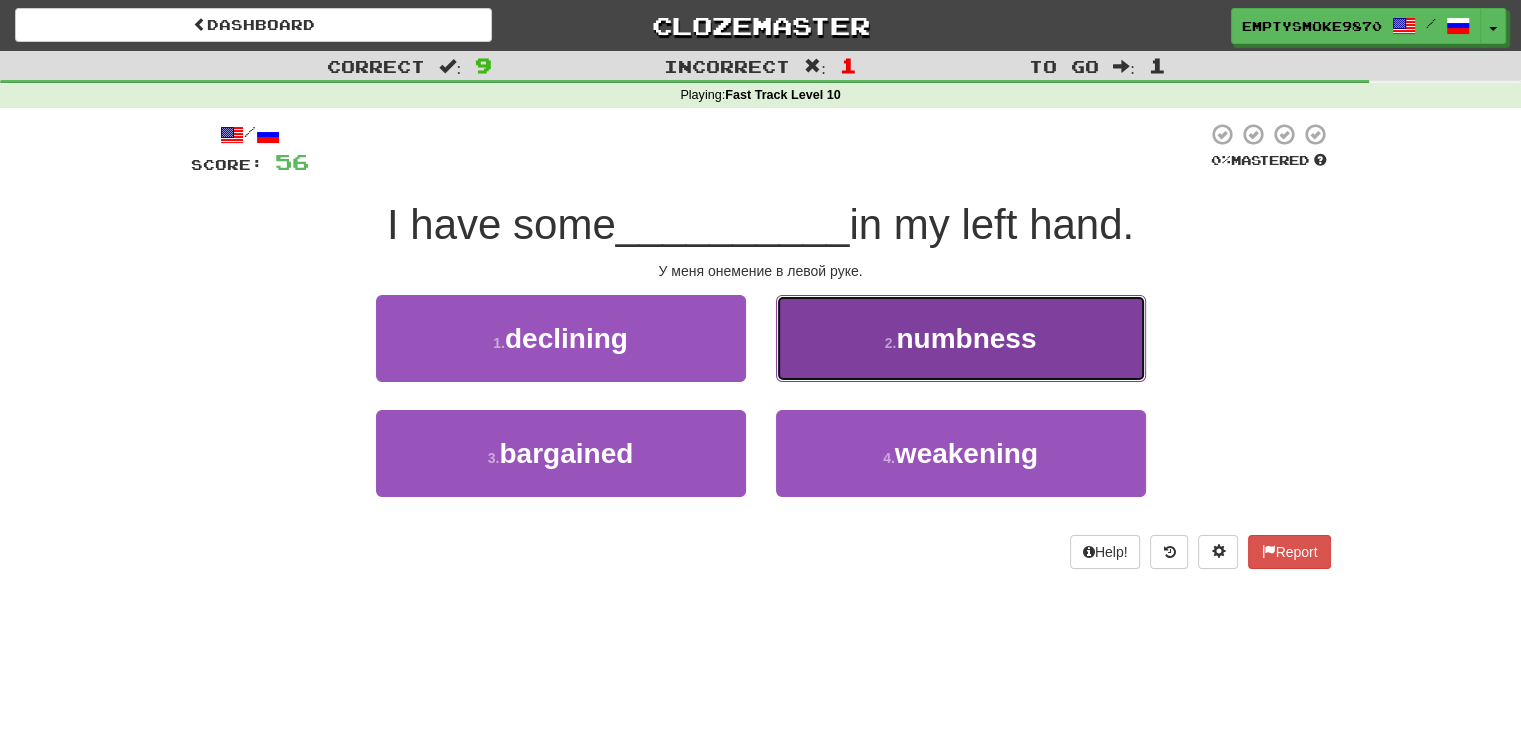 click on "2 .  numbness" at bounding box center [961, 338] 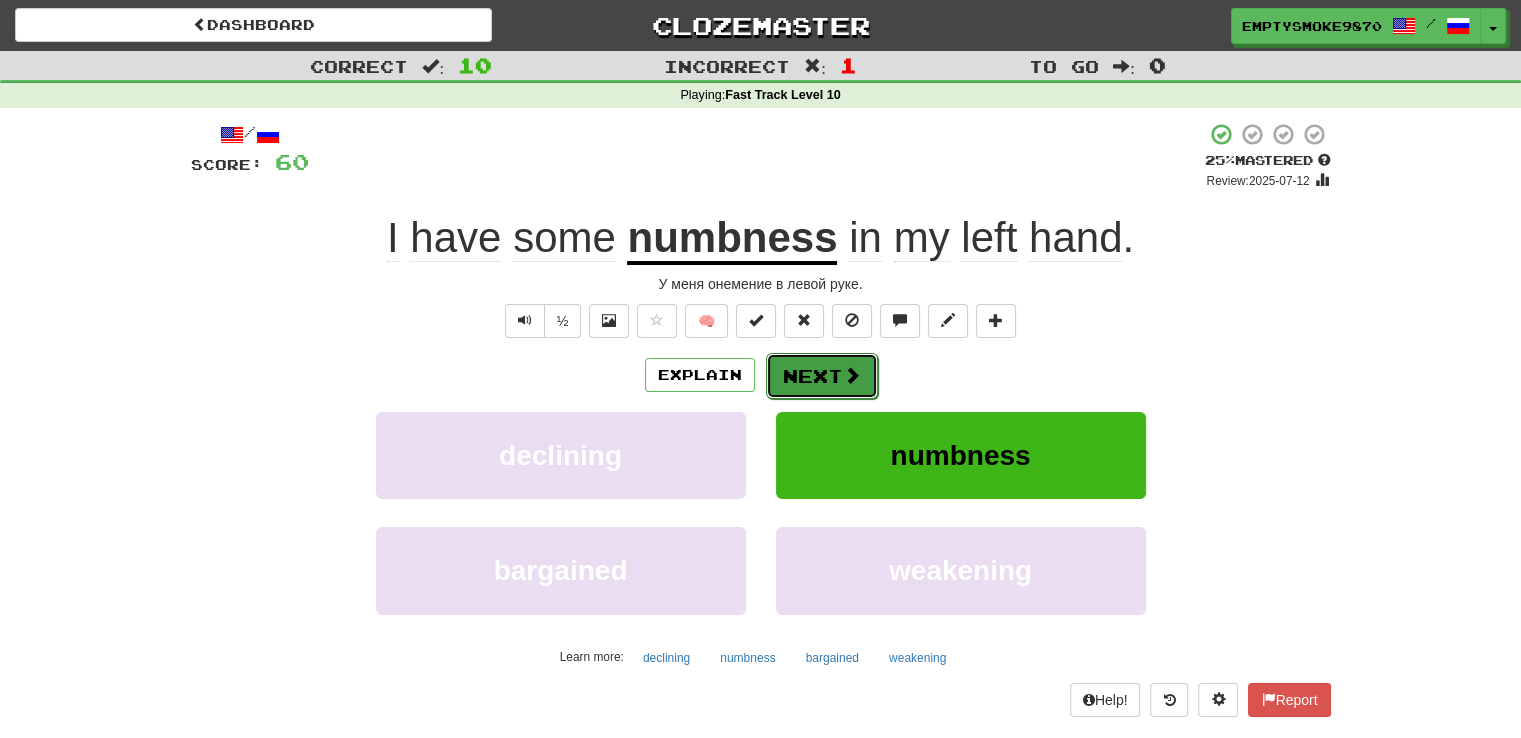 click on "Next" at bounding box center [822, 376] 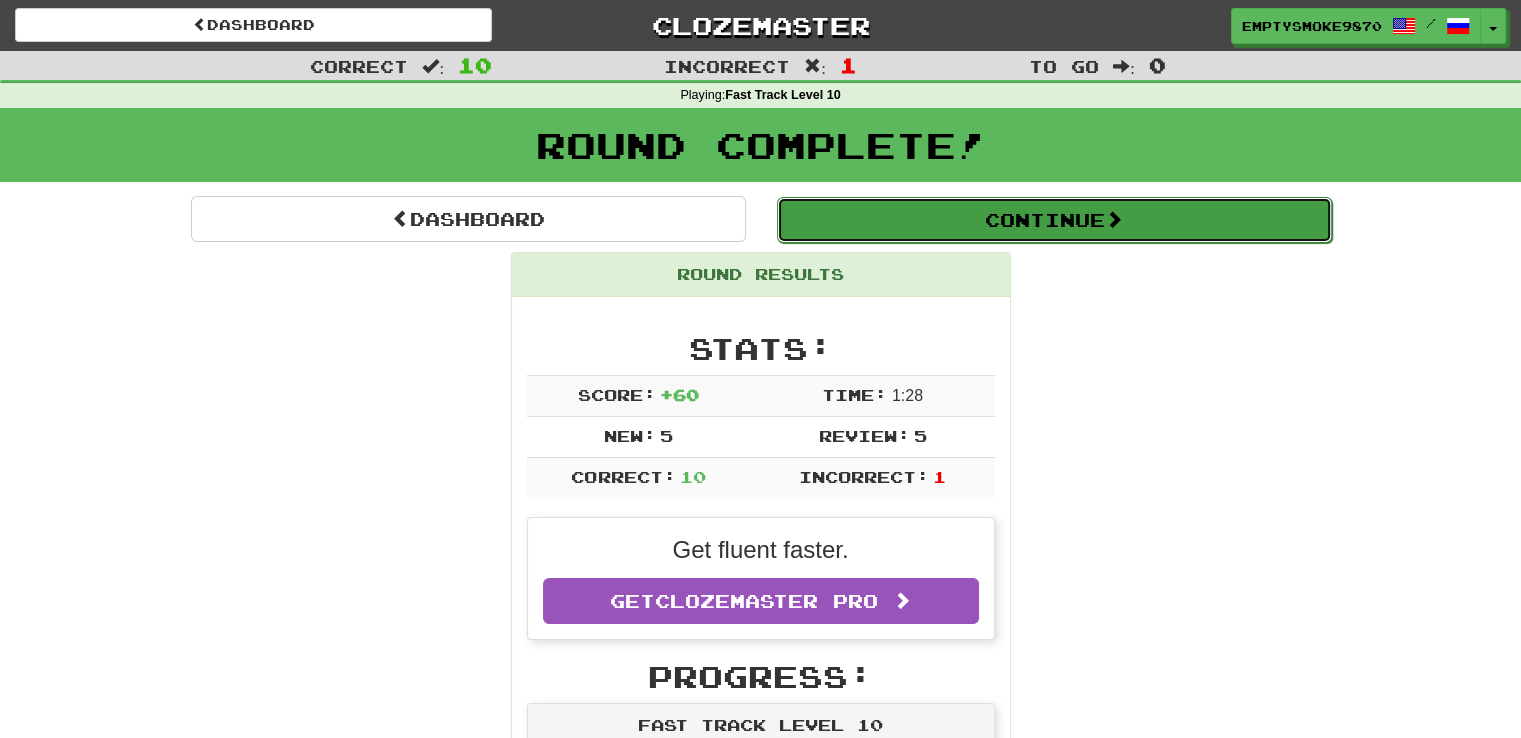 click on "Continue" at bounding box center (1054, 220) 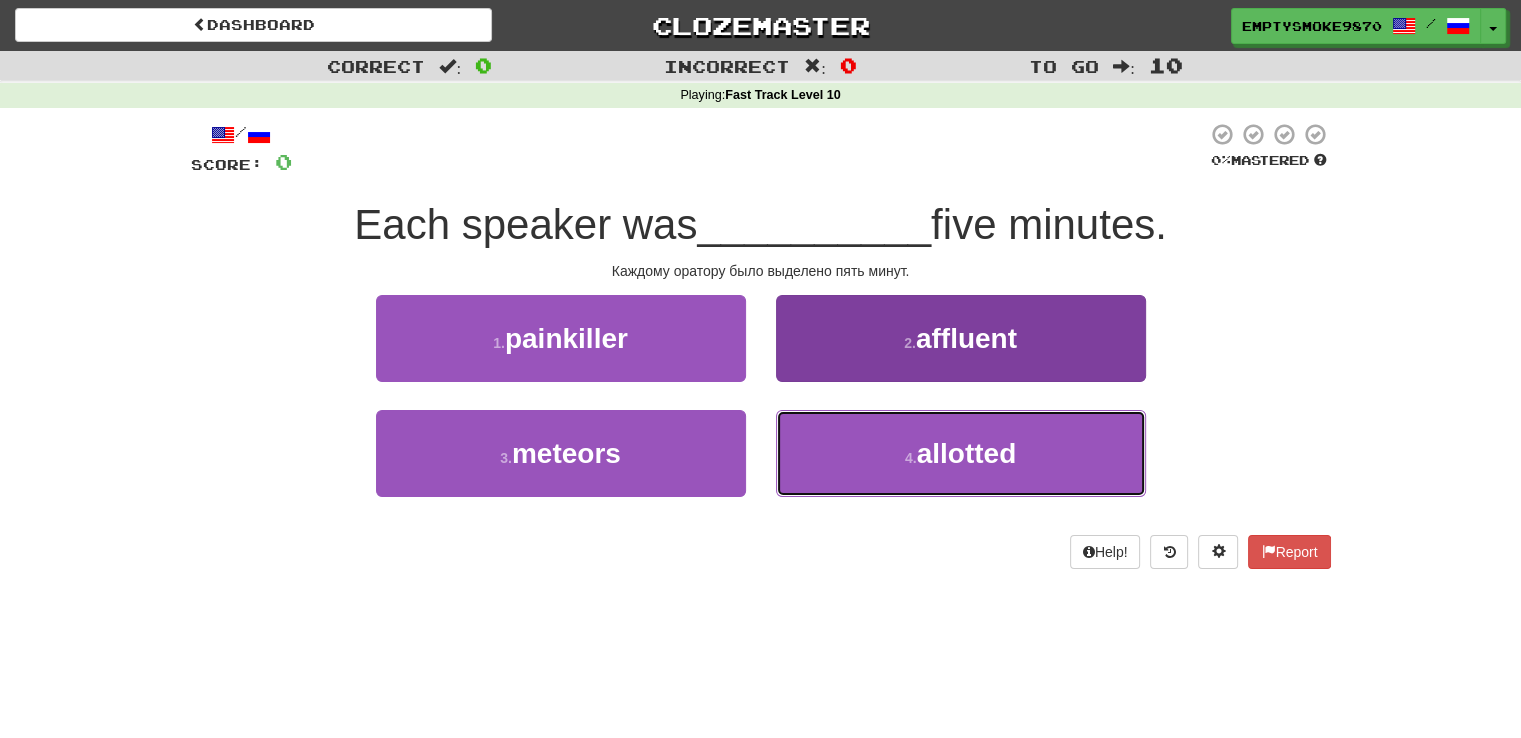 click on "4 .  allotted" at bounding box center [961, 453] 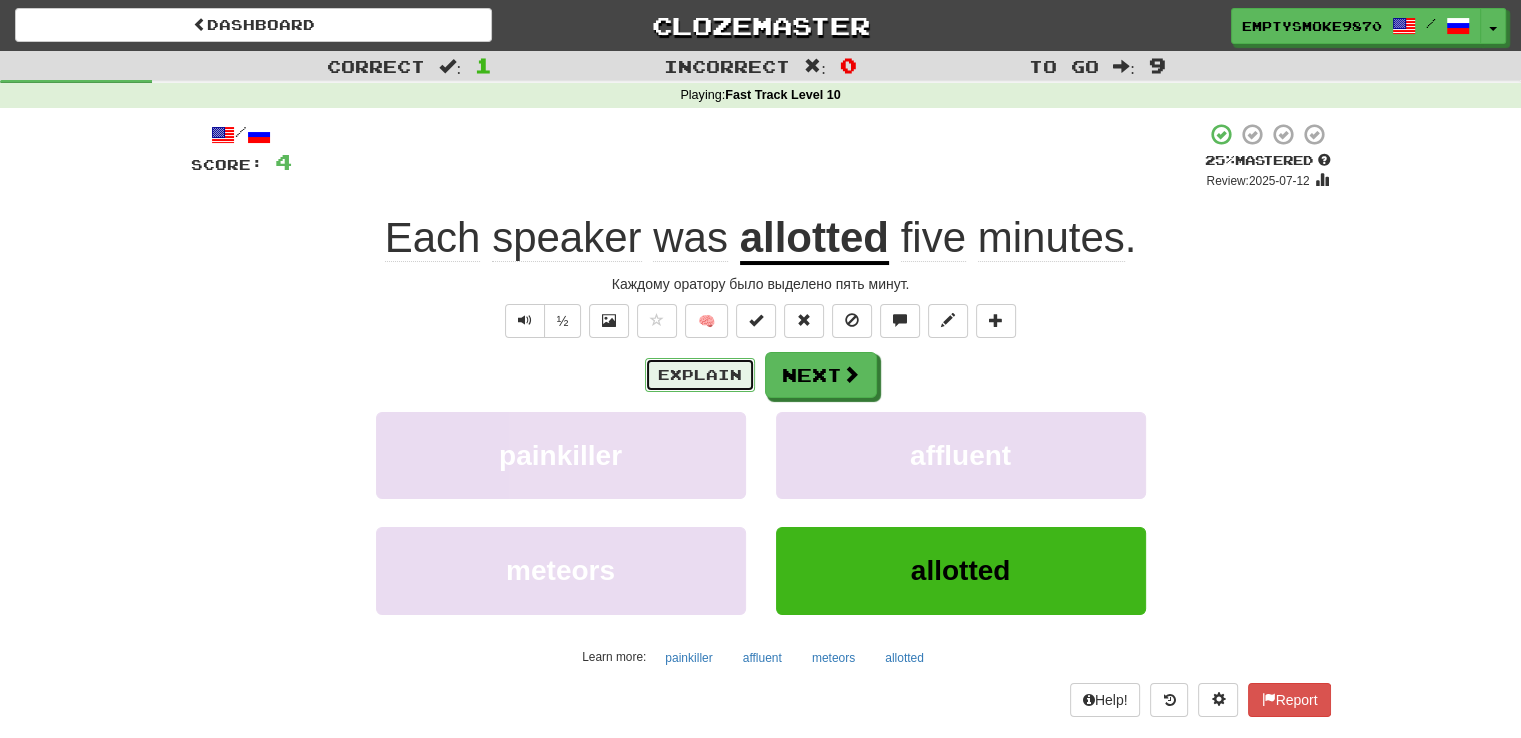 click on "Explain" at bounding box center [700, 375] 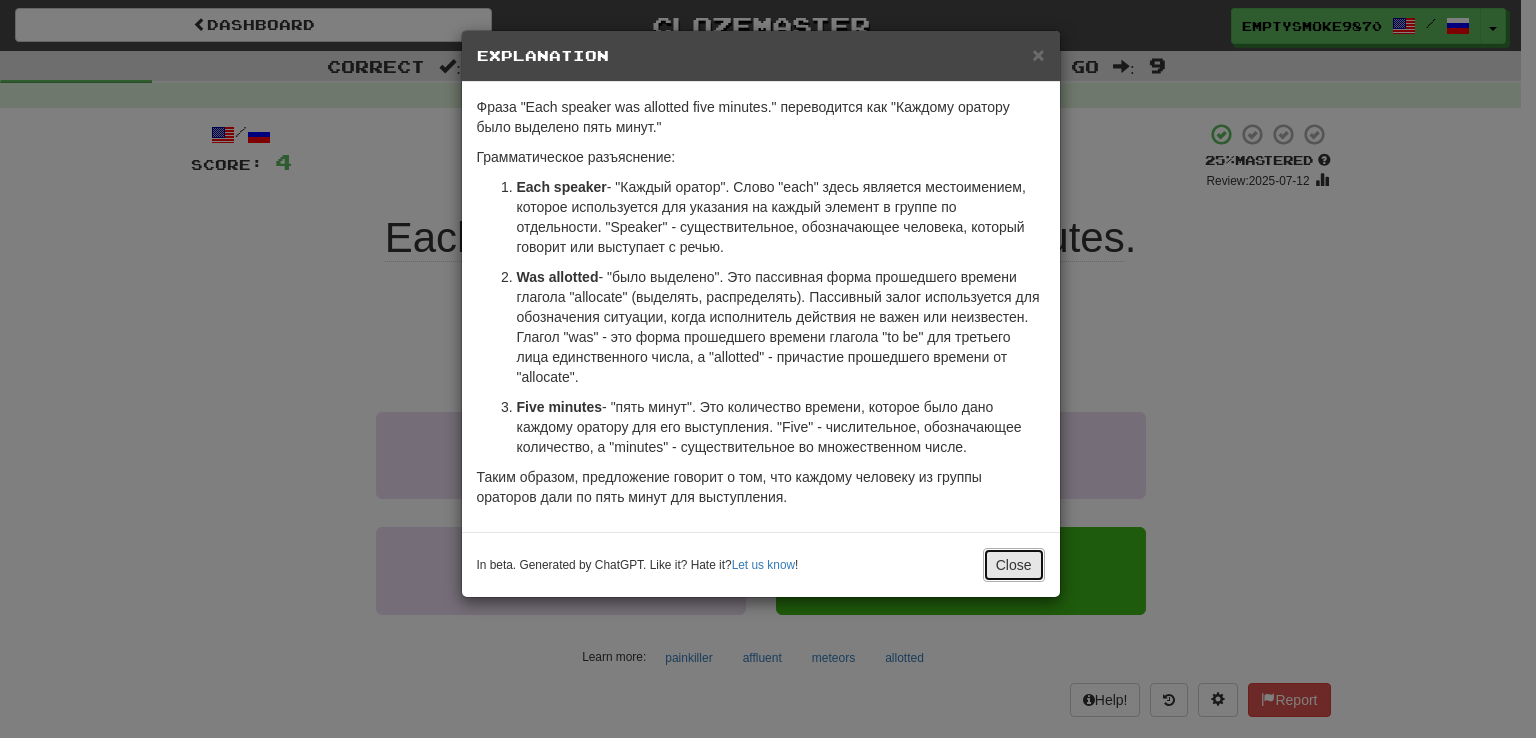 click on "Close" at bounding box center [1014, 565] 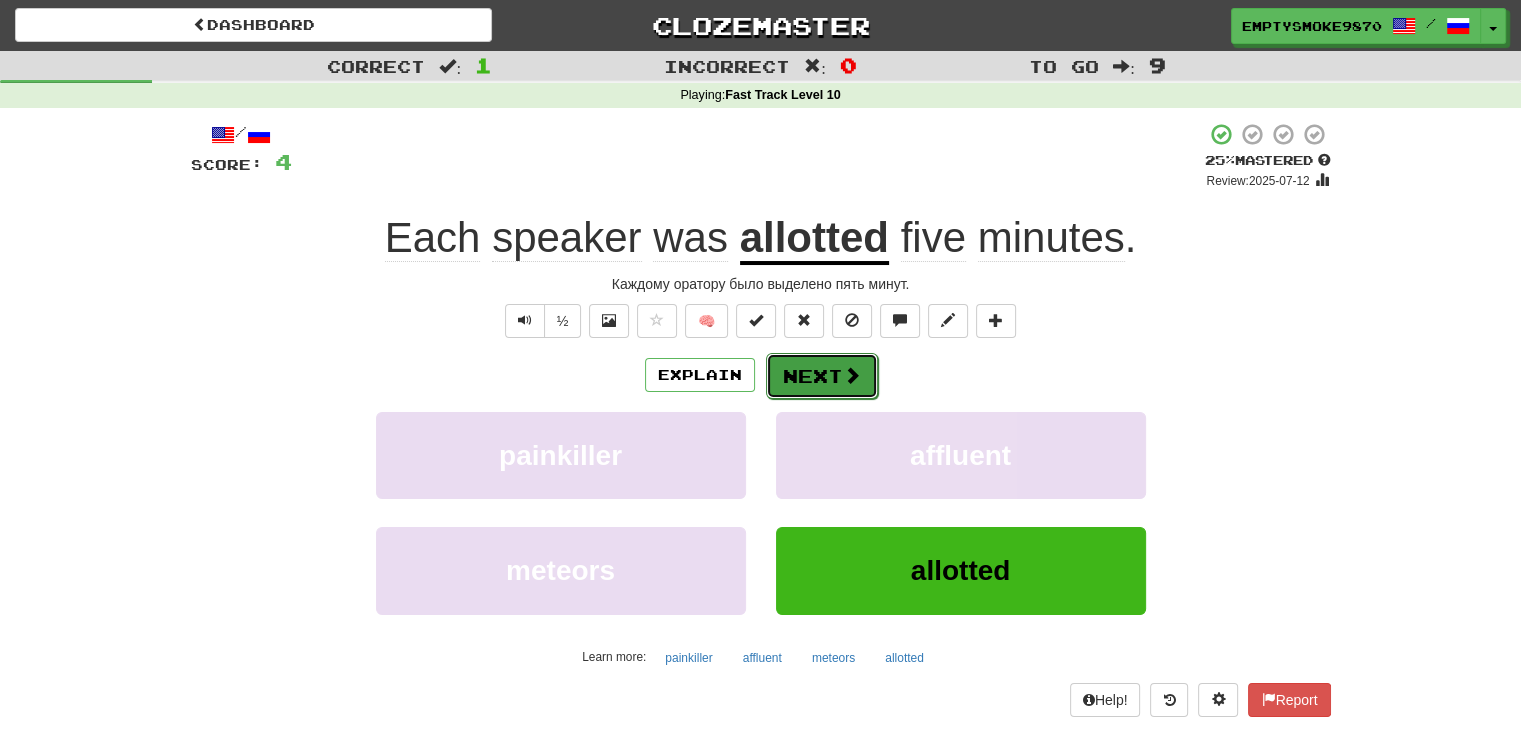 click on "Next" at bounding box center (822, 376) 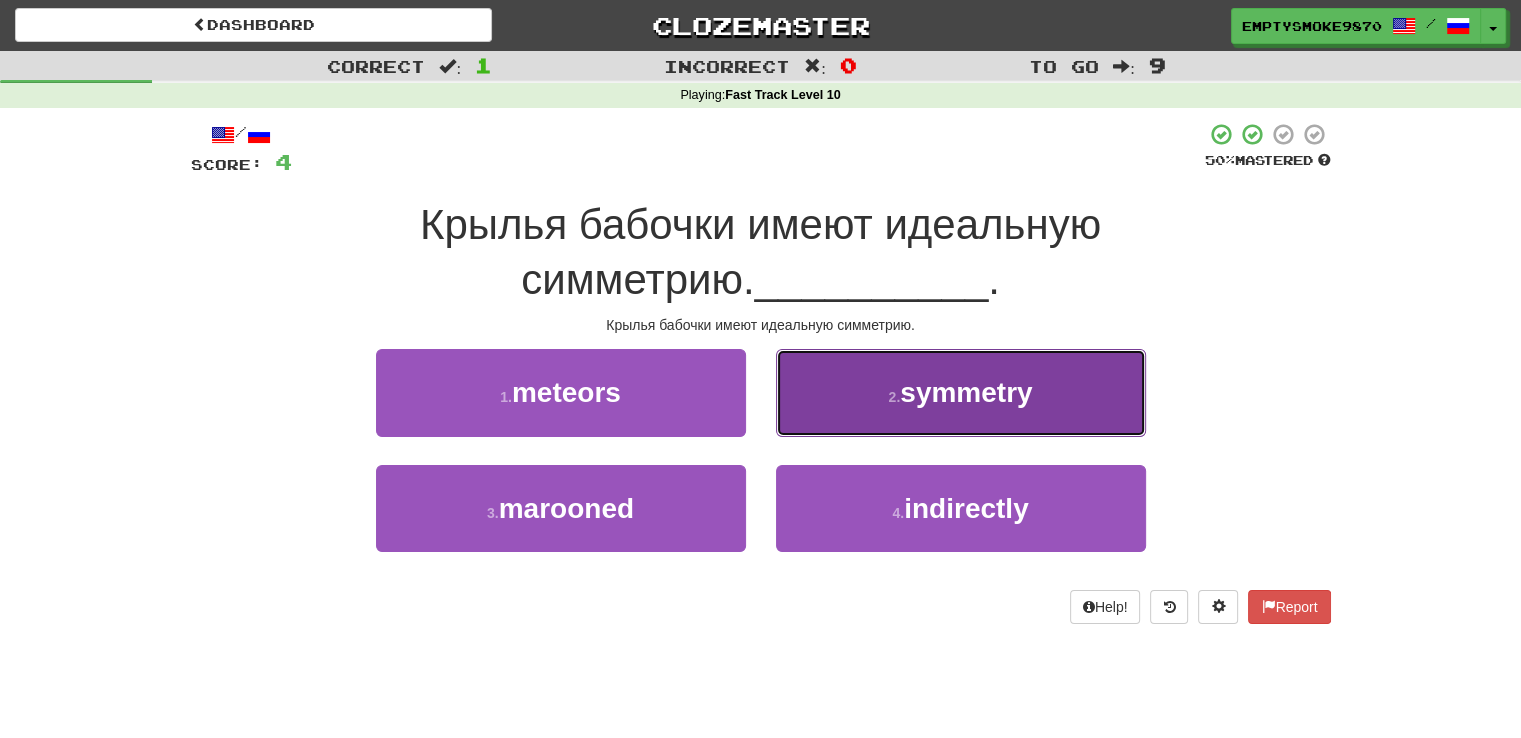 click on "2 .  symmetry" at bounding box center [961, 392] 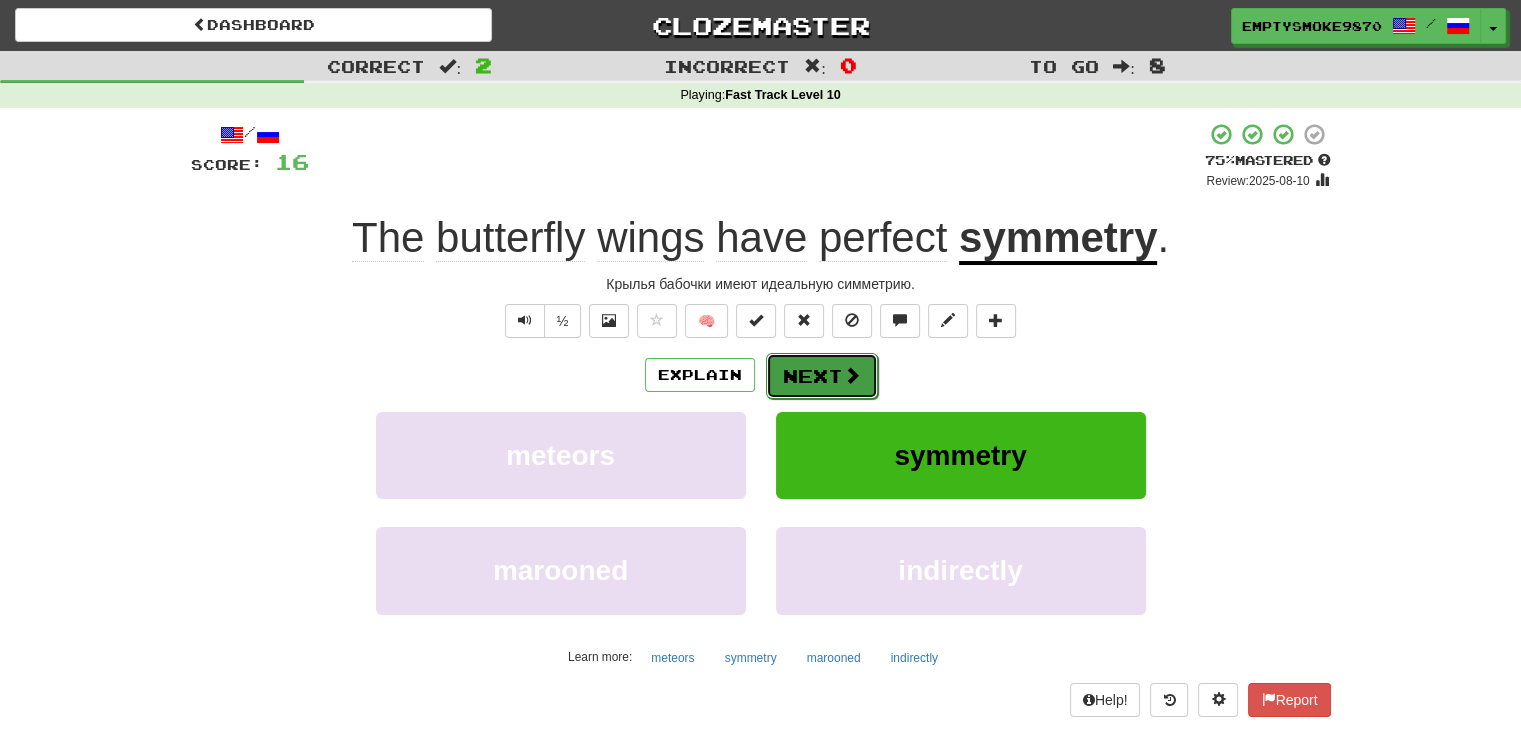 click on "Next" at bounding box center (822, 376) 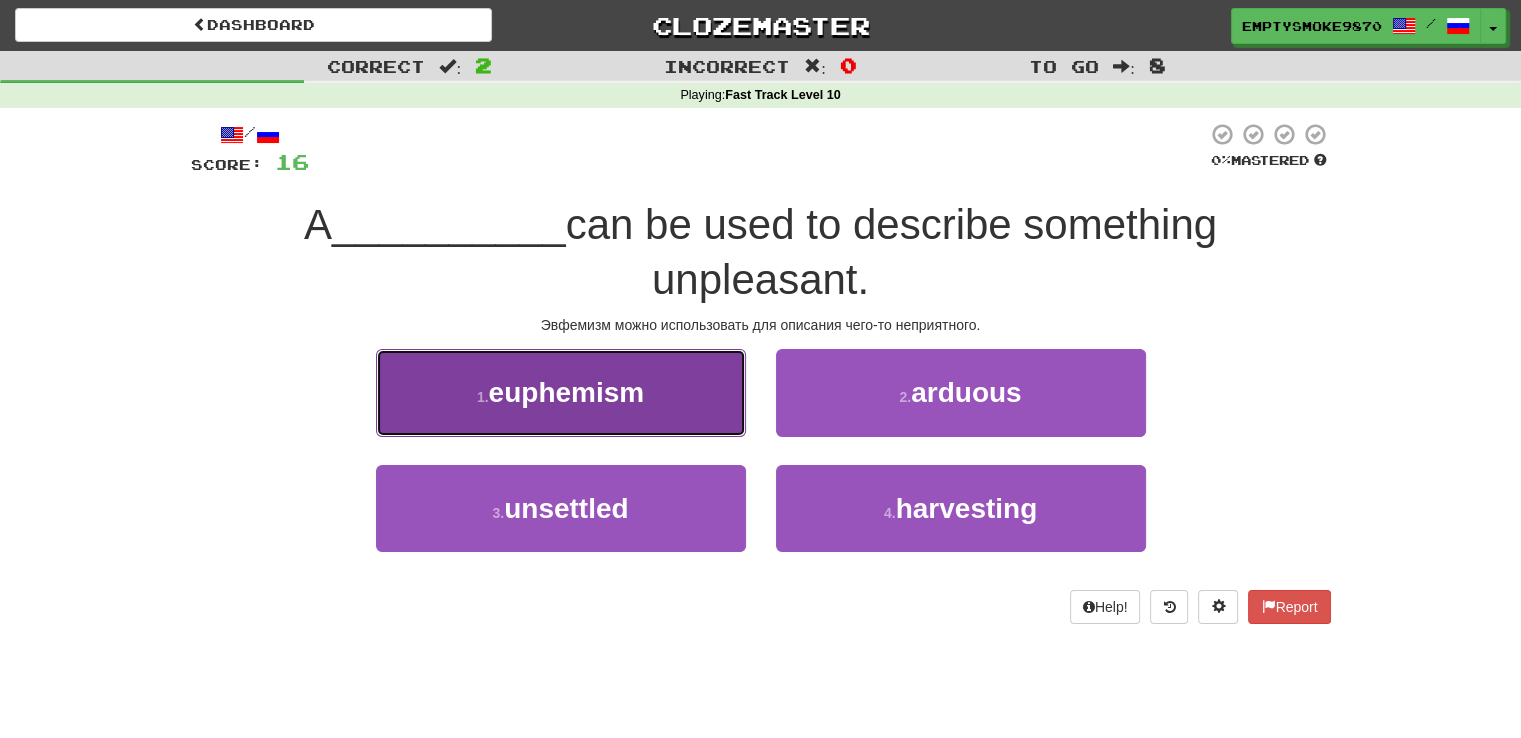 click on "1 . euphemism" at bounding box center [561, 392] 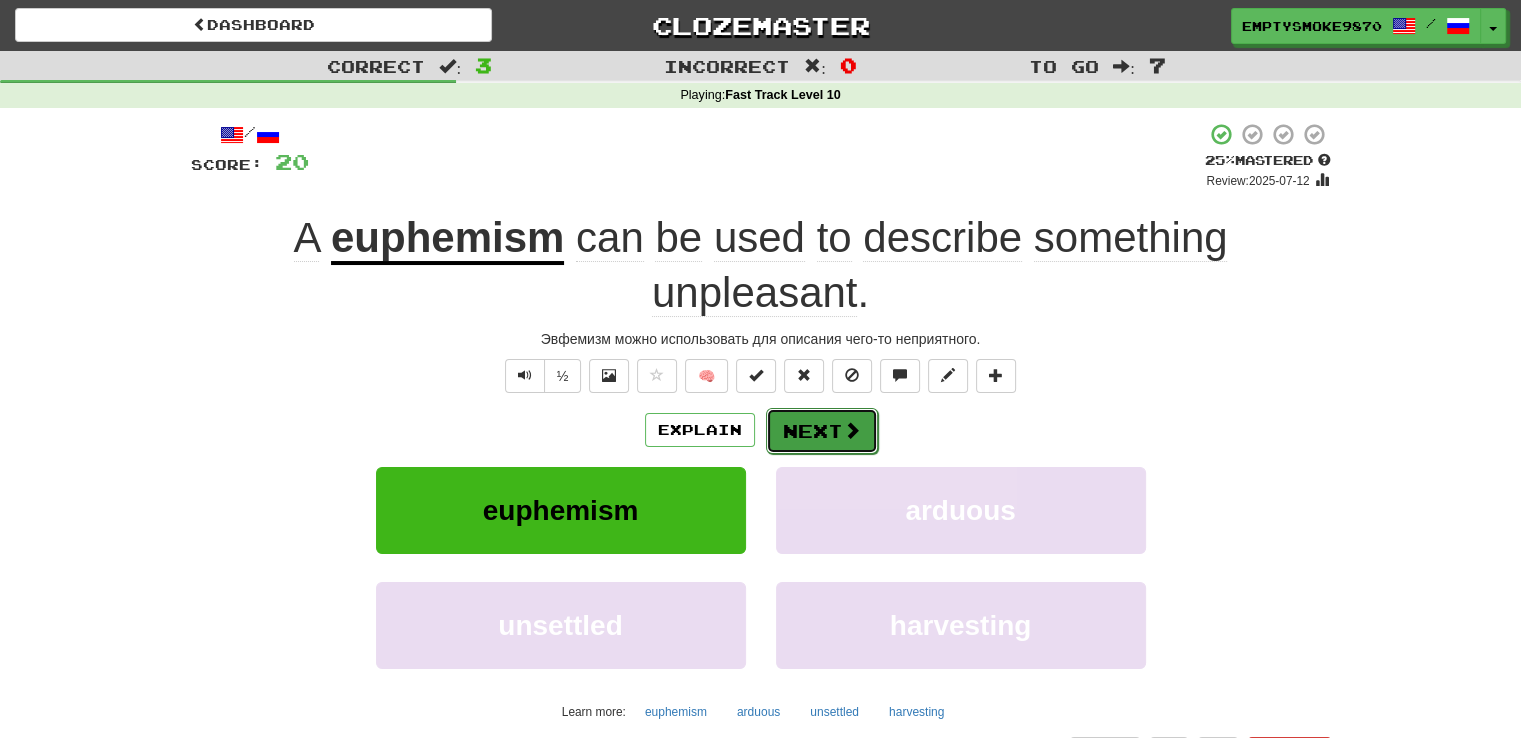 click on "Next" at bounding box center (822, 431) 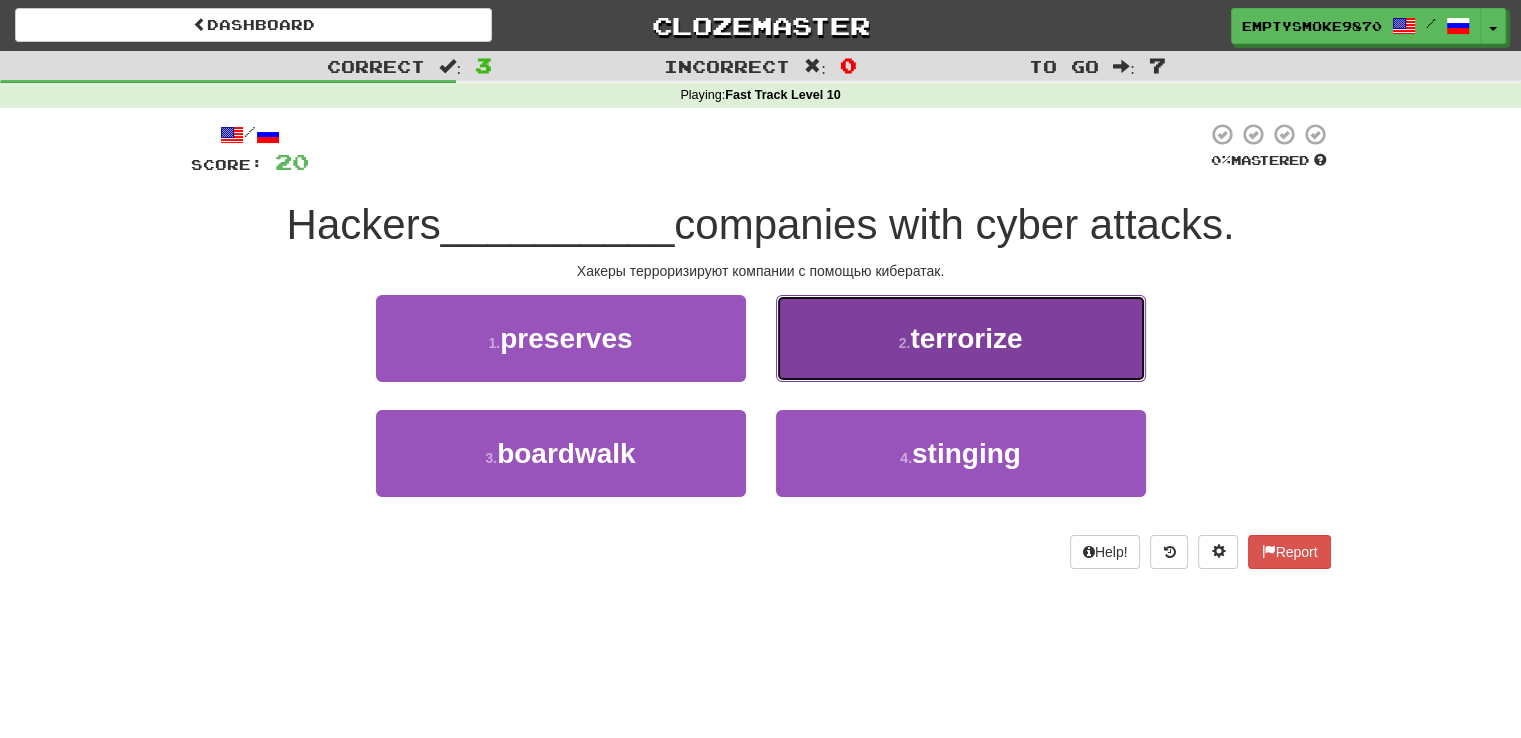 click on "2 .  terrorize" at bounding box center [961, 338] 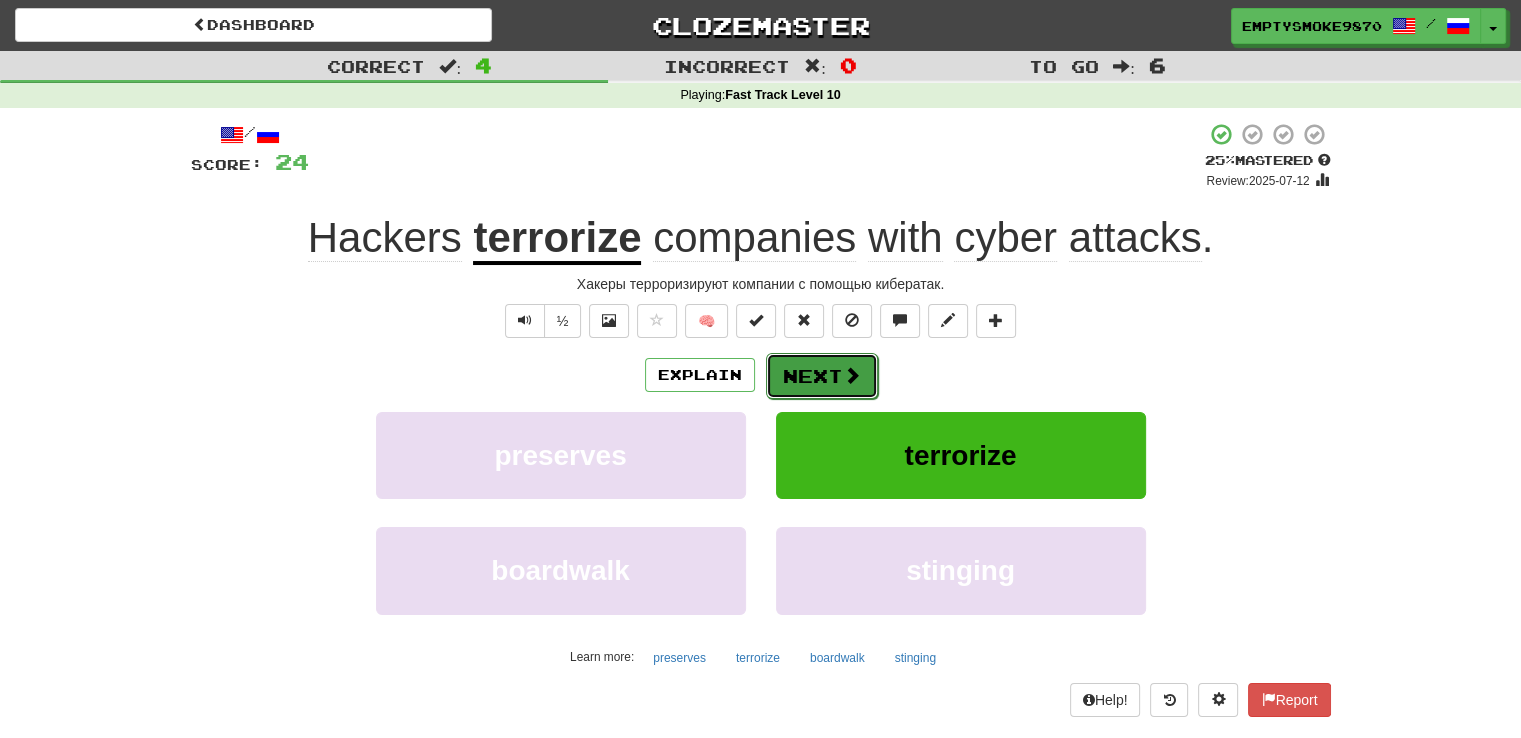 click on "Next" at bounding box center (822, 376) 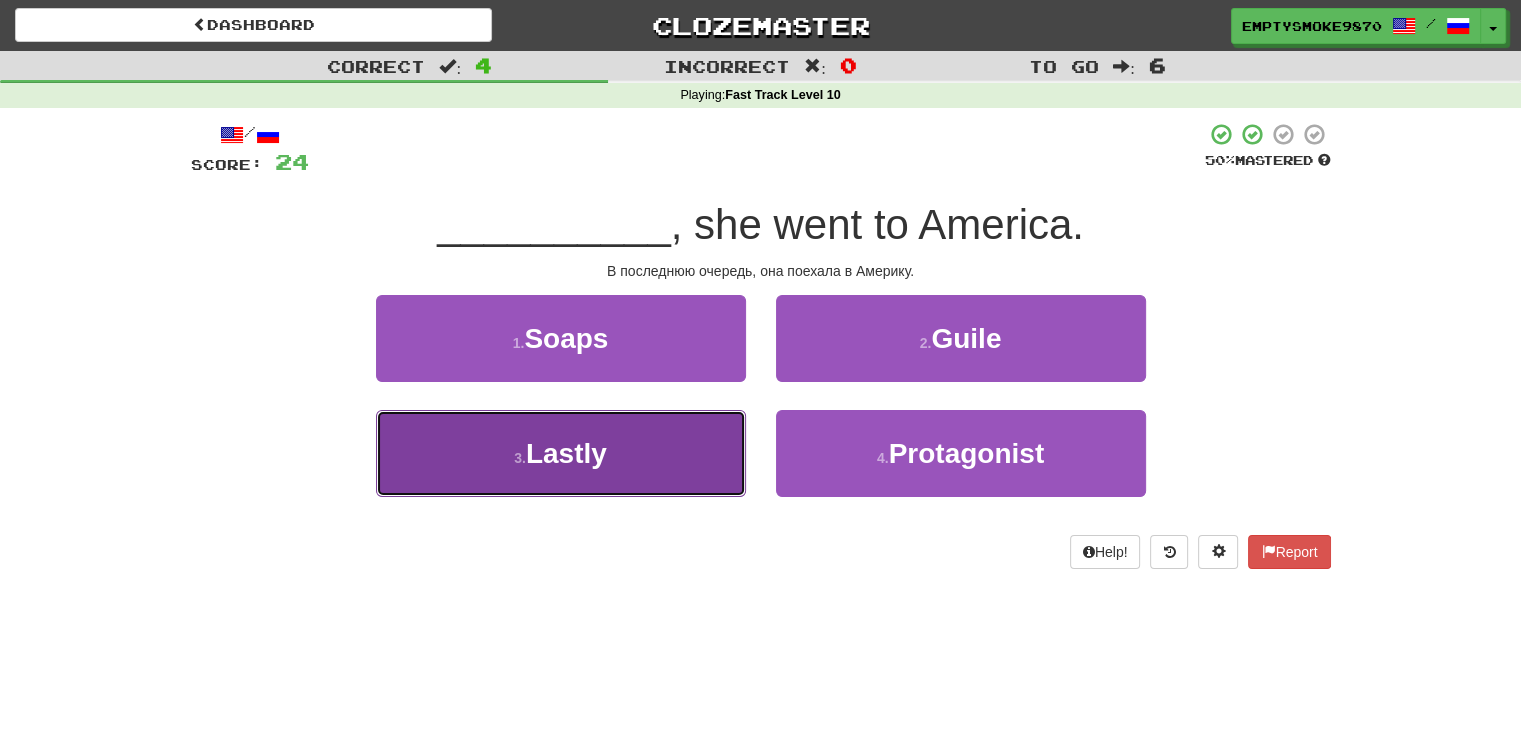 click on "3 .  Lastly" at bounding box center [561, 453] 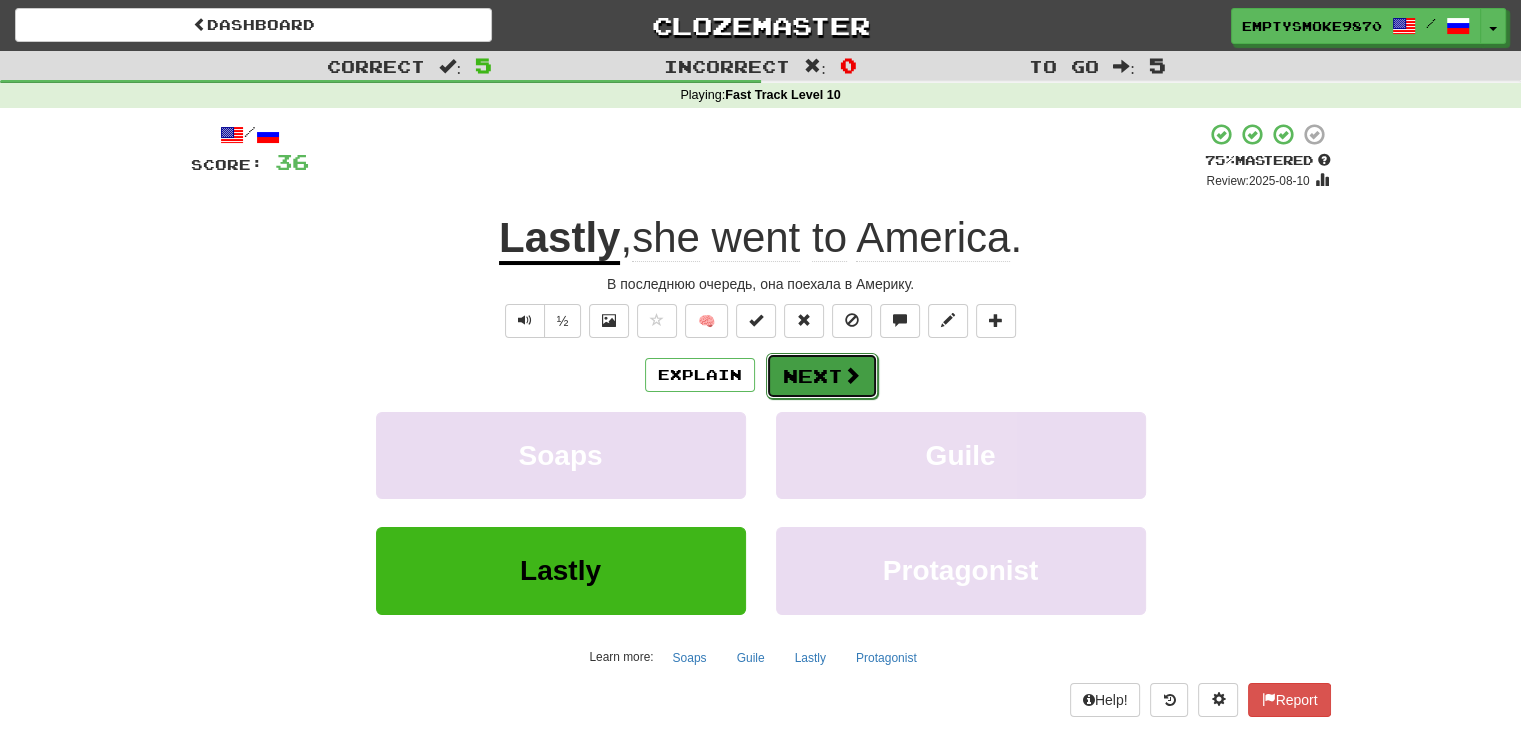 click on "Next" at bounding box center (822, 376) 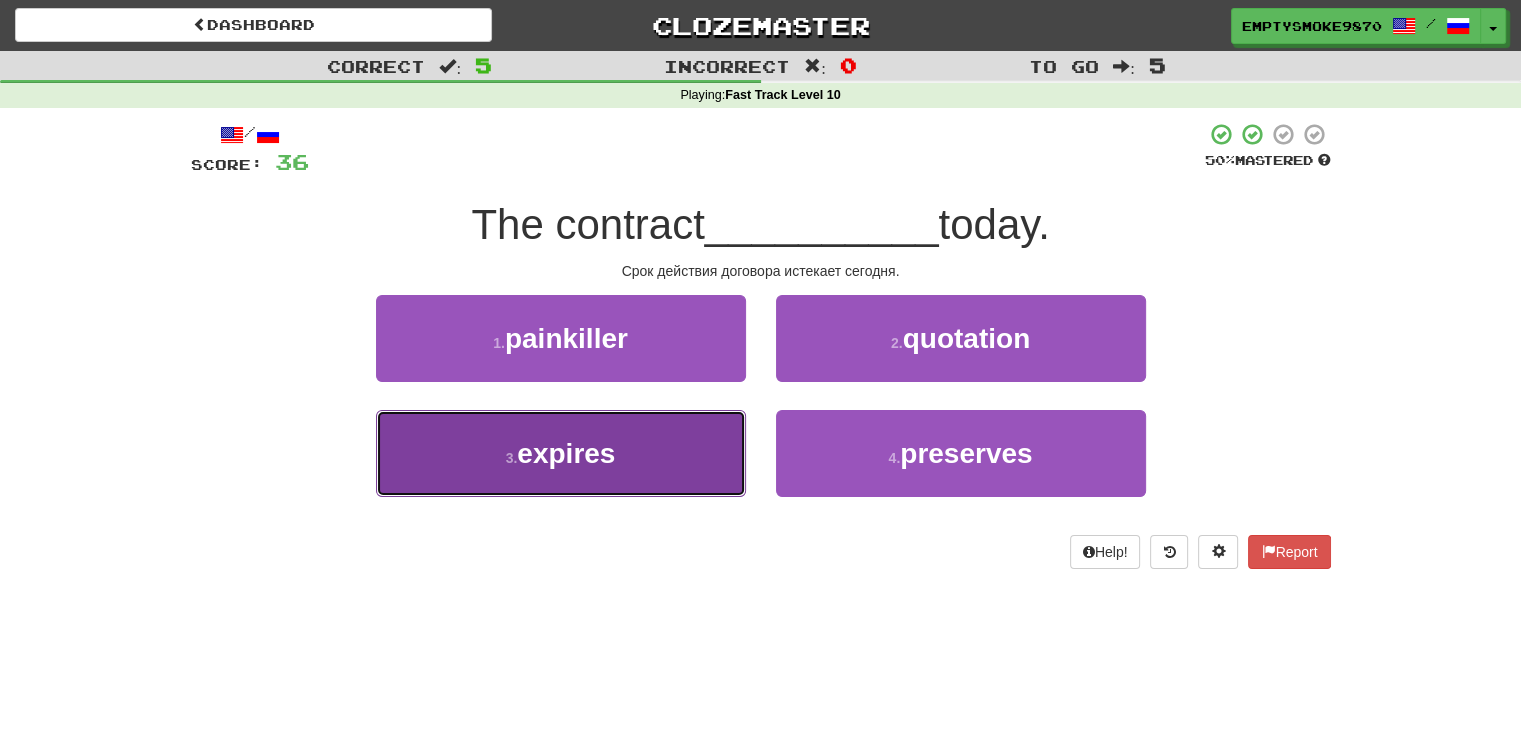 click on "3 .  expires" at bounding box center [561, 453] 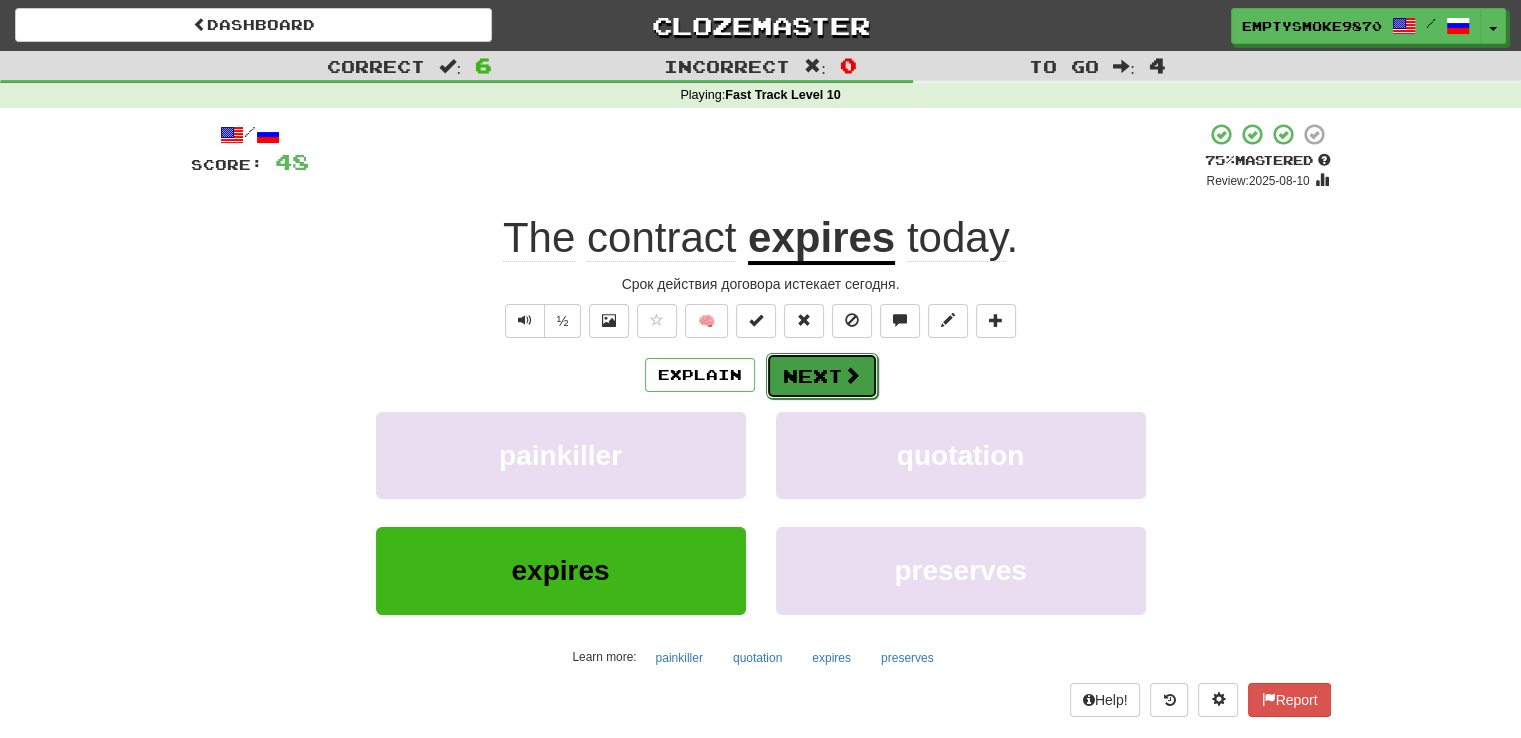 click on "Next" at bounding box center (822, 376) 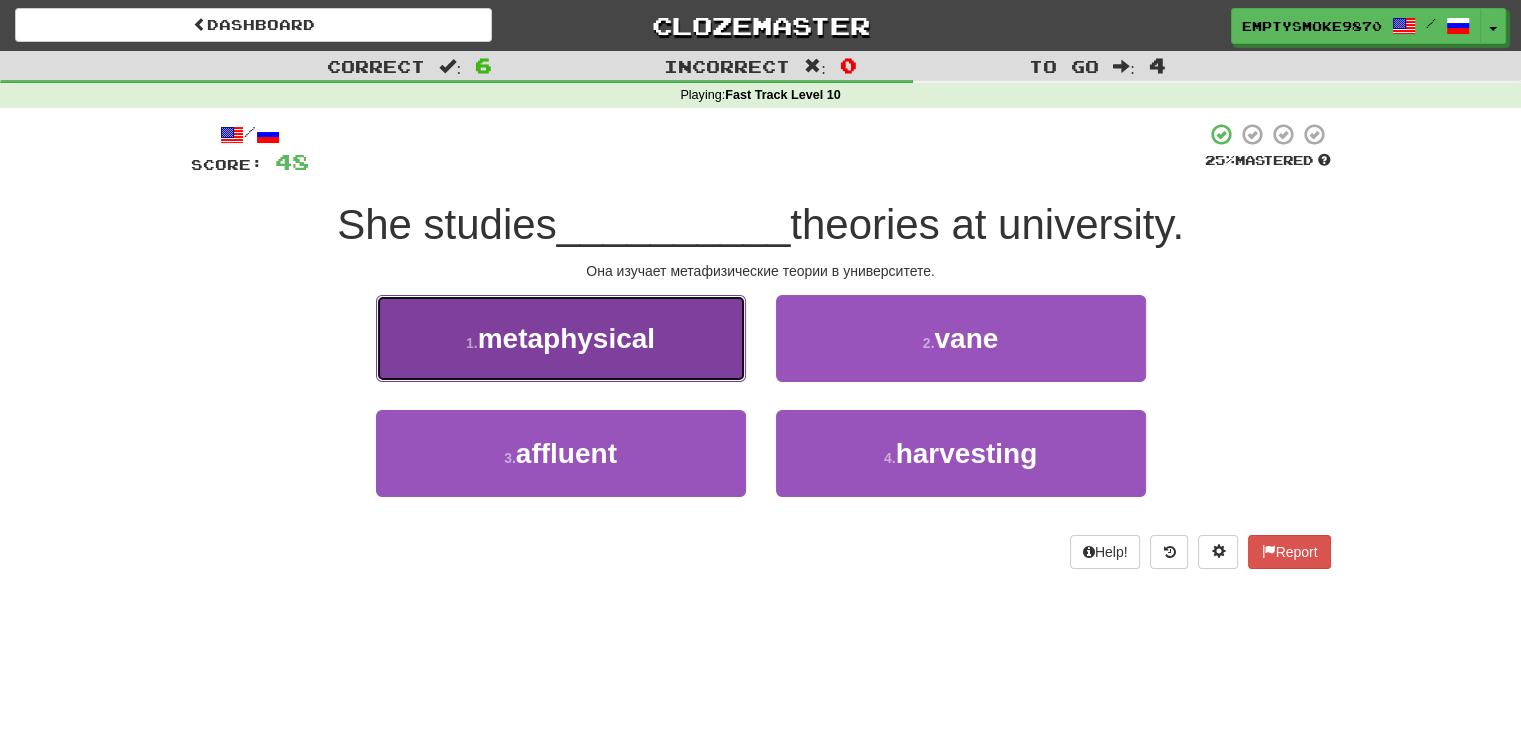 click on "1 .  metaphysical" at bounding box center (561, 338) 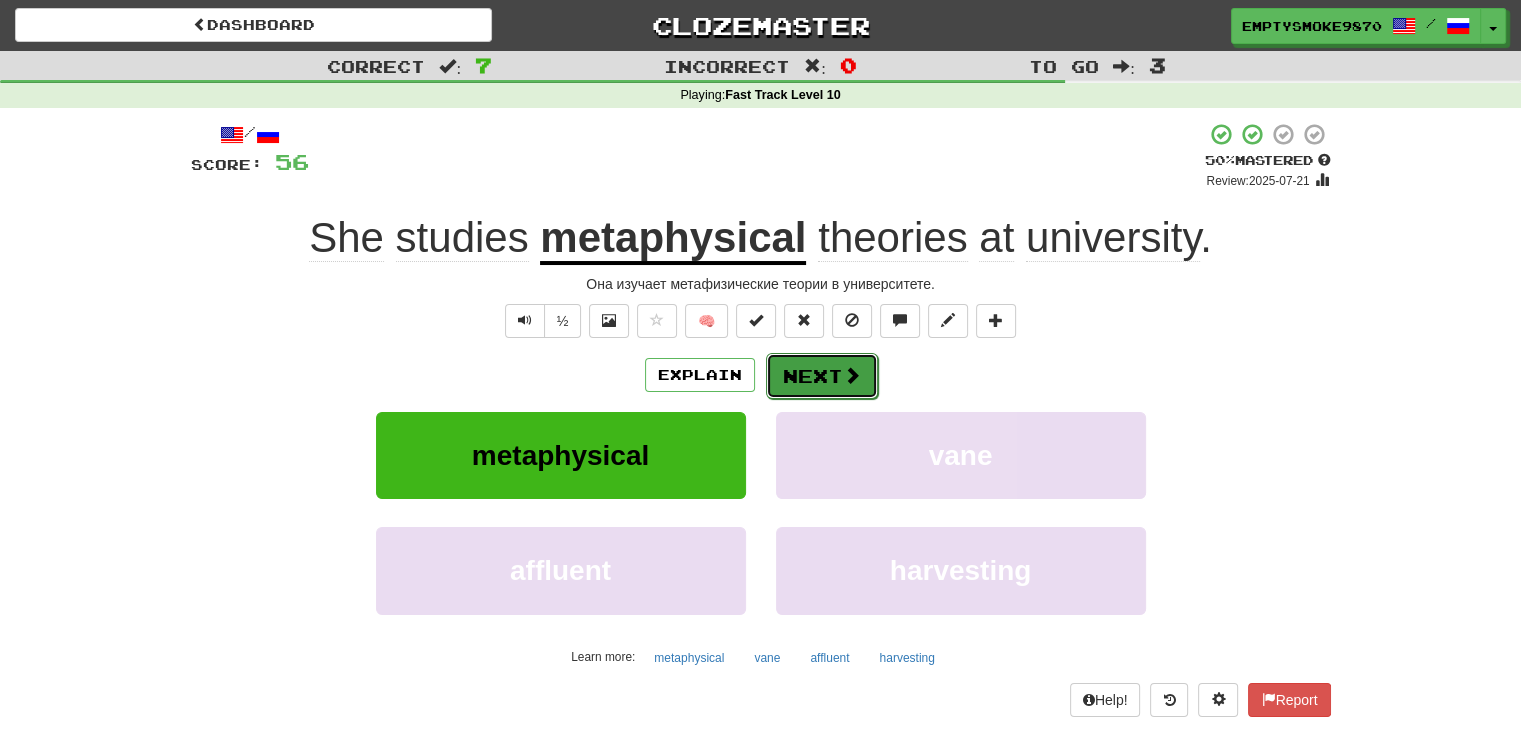 click on "Next" at bounding box center (822, 376) 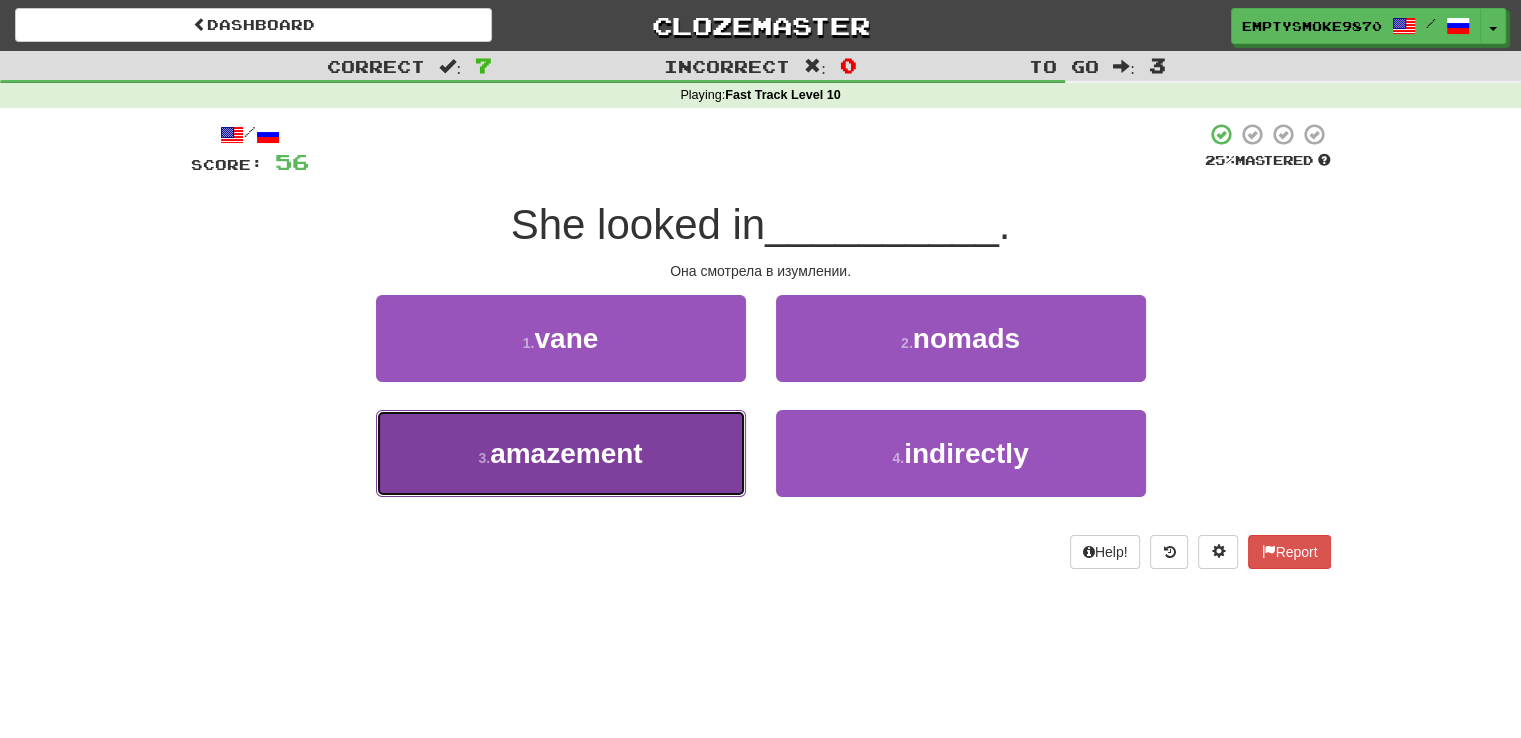 click on "3 .  amazement" at bounding box center [561, 453] 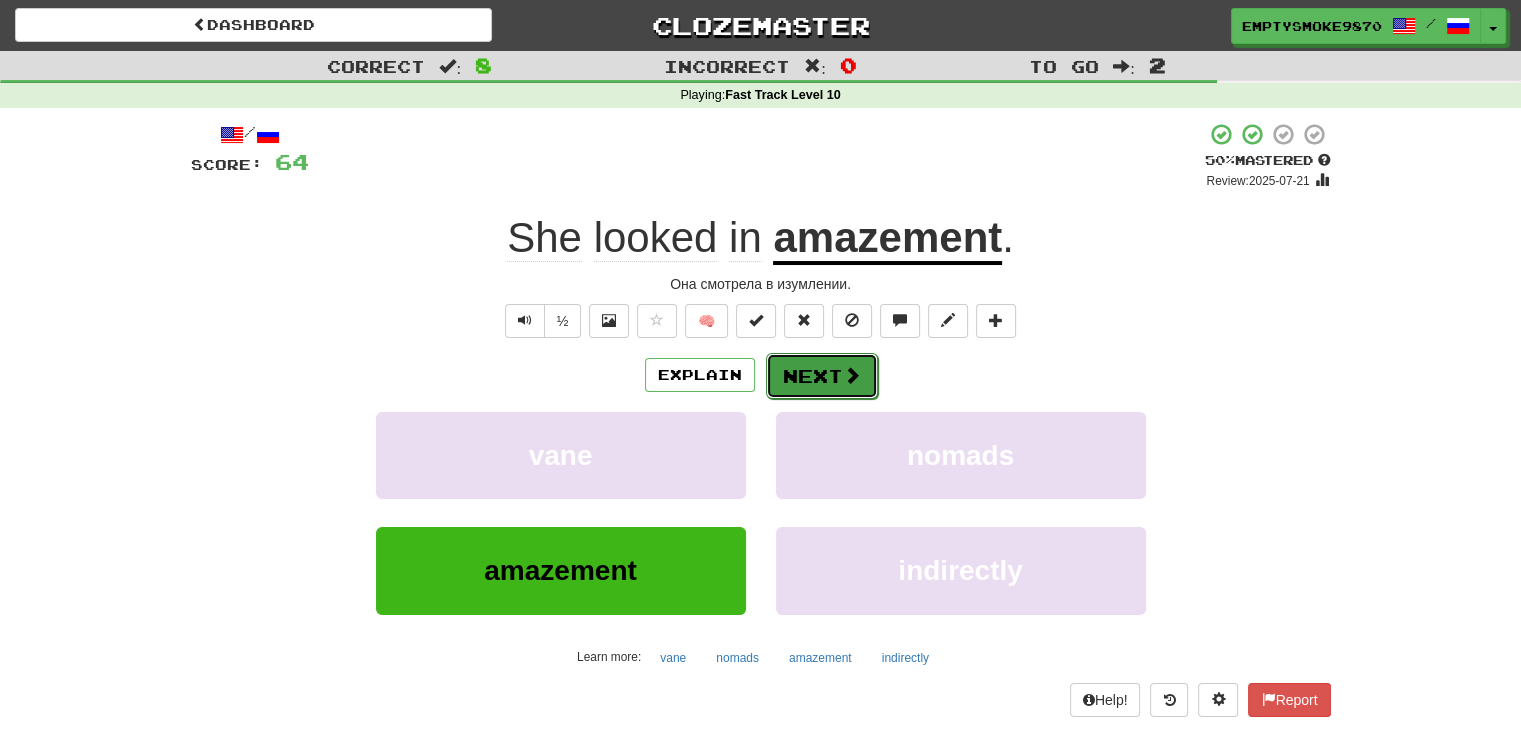 click on "Next" at bounding box center (822, 376) 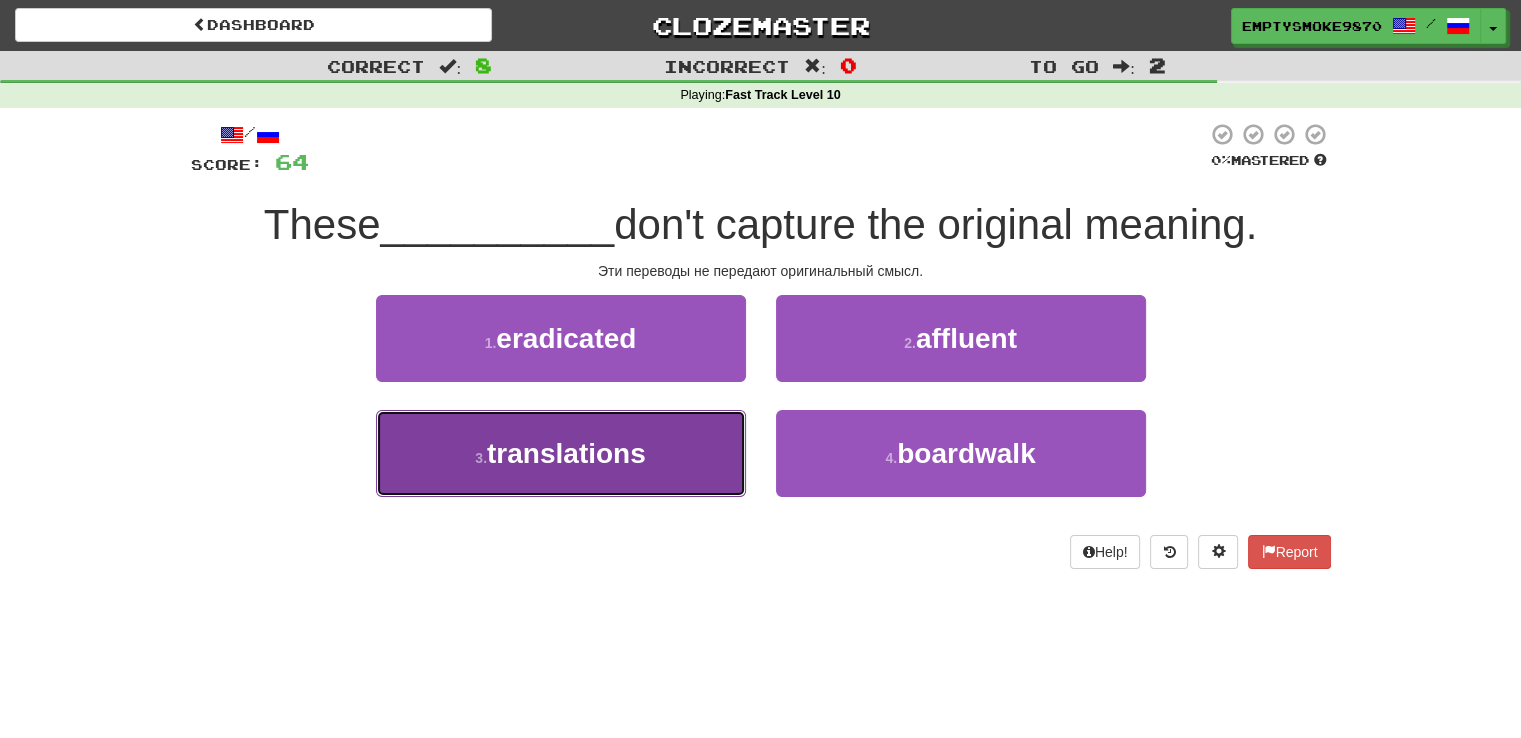 click on "3 .  translations" at bounding box center (561, 453) 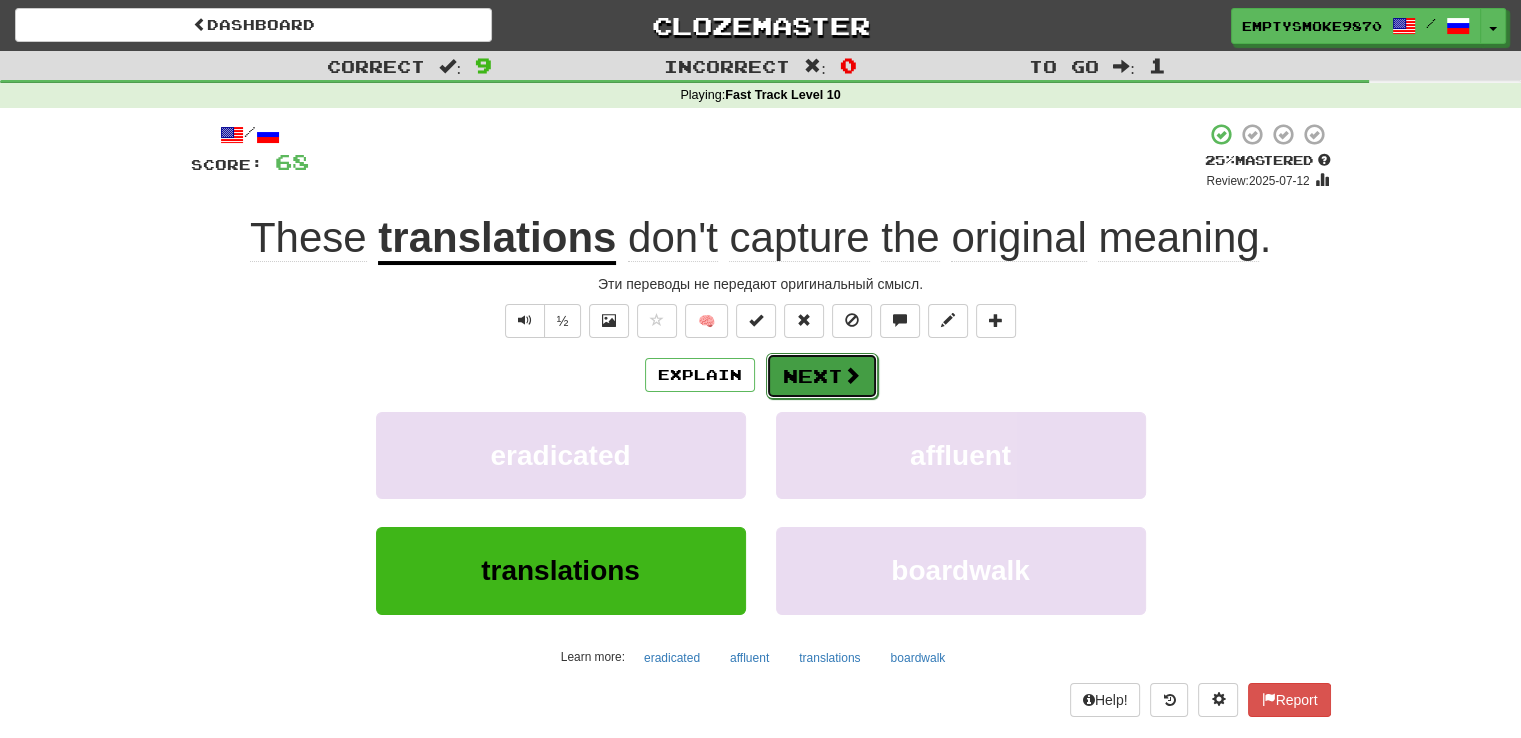 click on "Next" at bounding box center (822, 376) 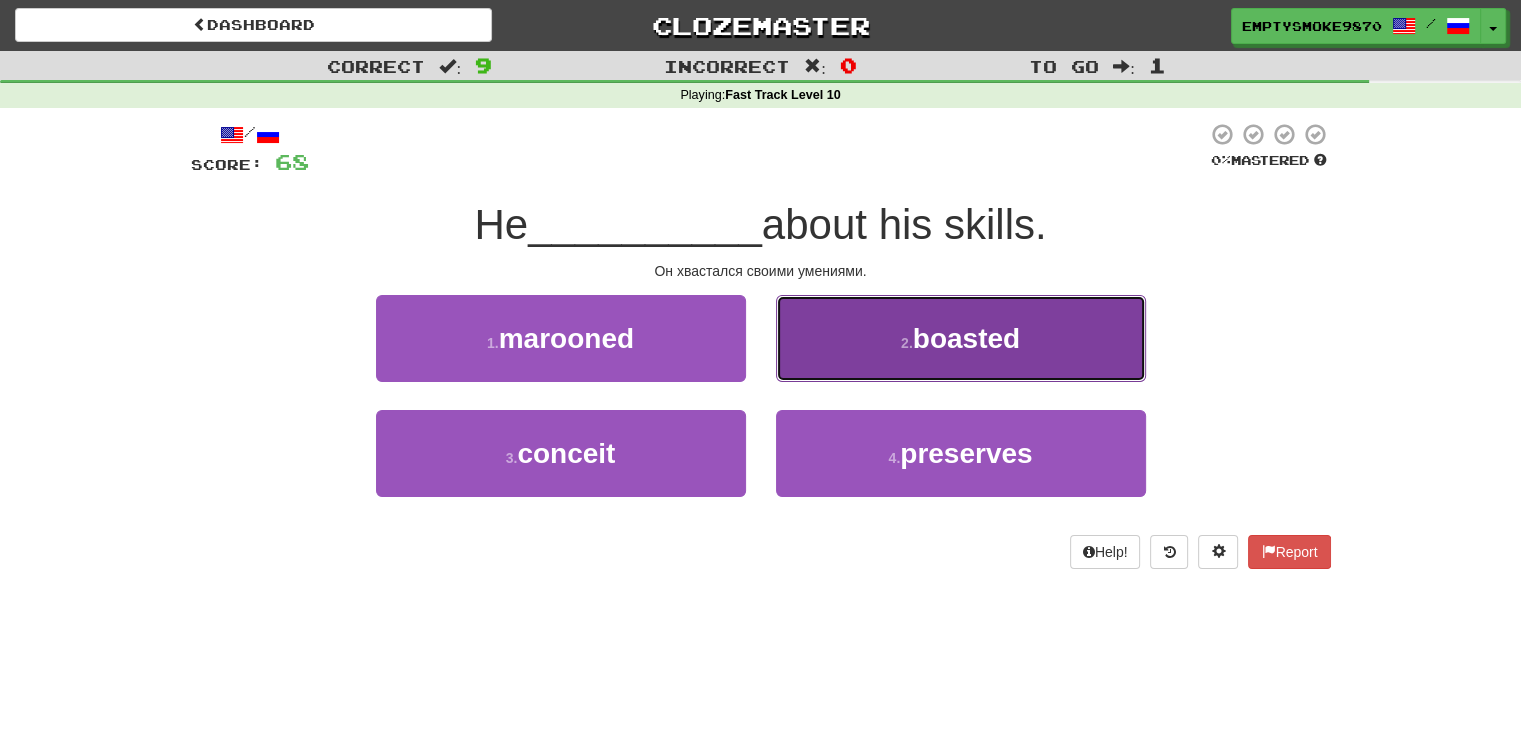 click on "2 . boasted" at bounding box center [961, 338] 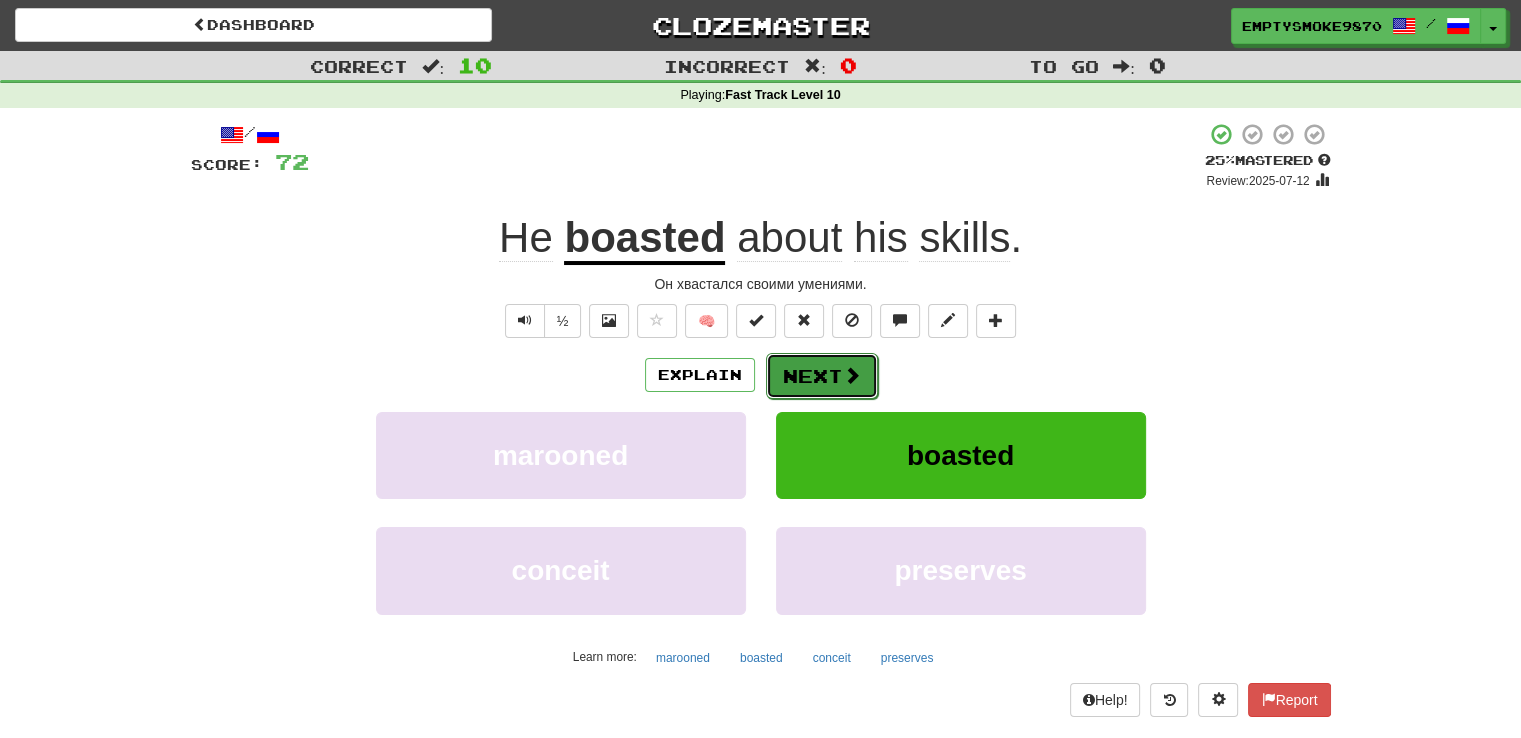 click on "Next" at bounding box center [822, 376] 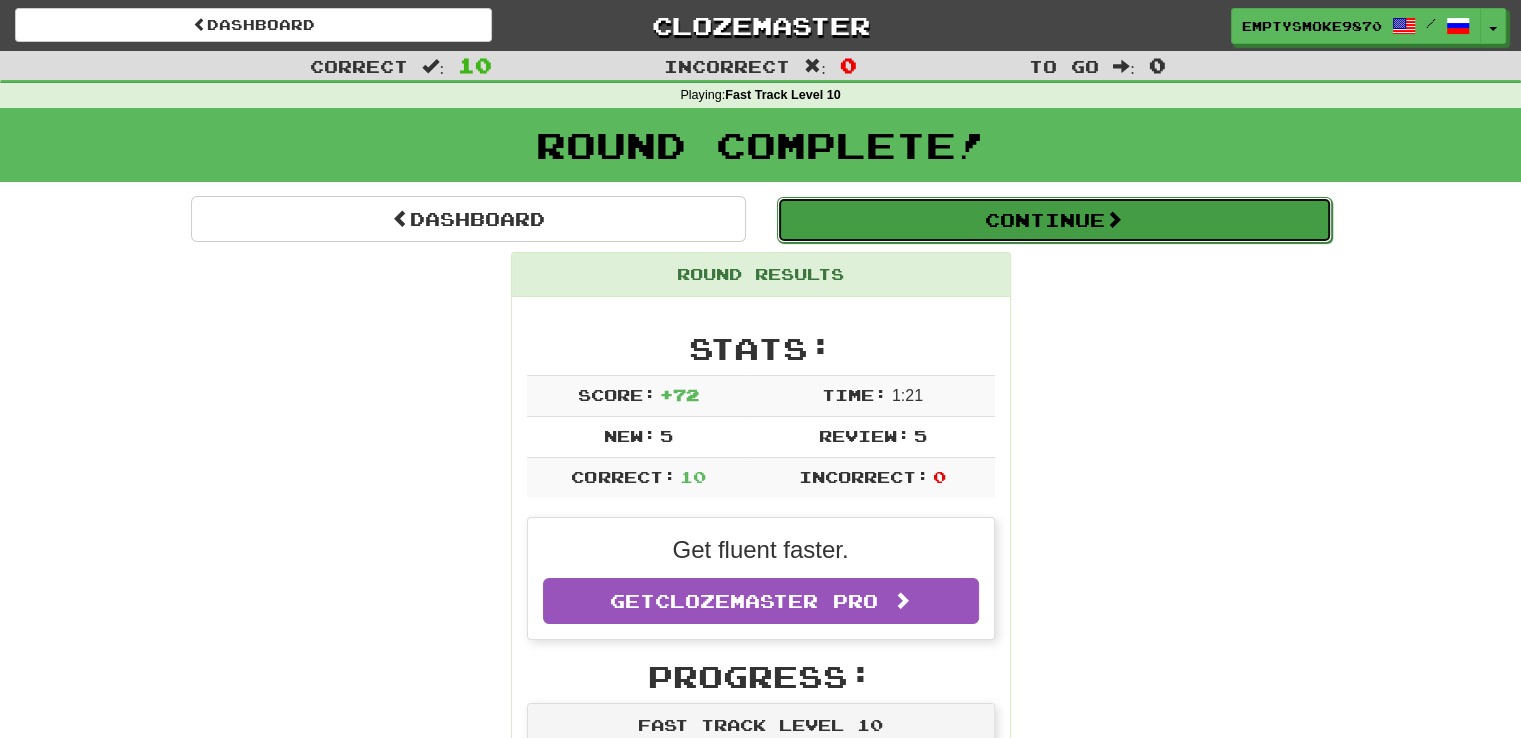 click on "Continue" at bounding box center [1054, 220] 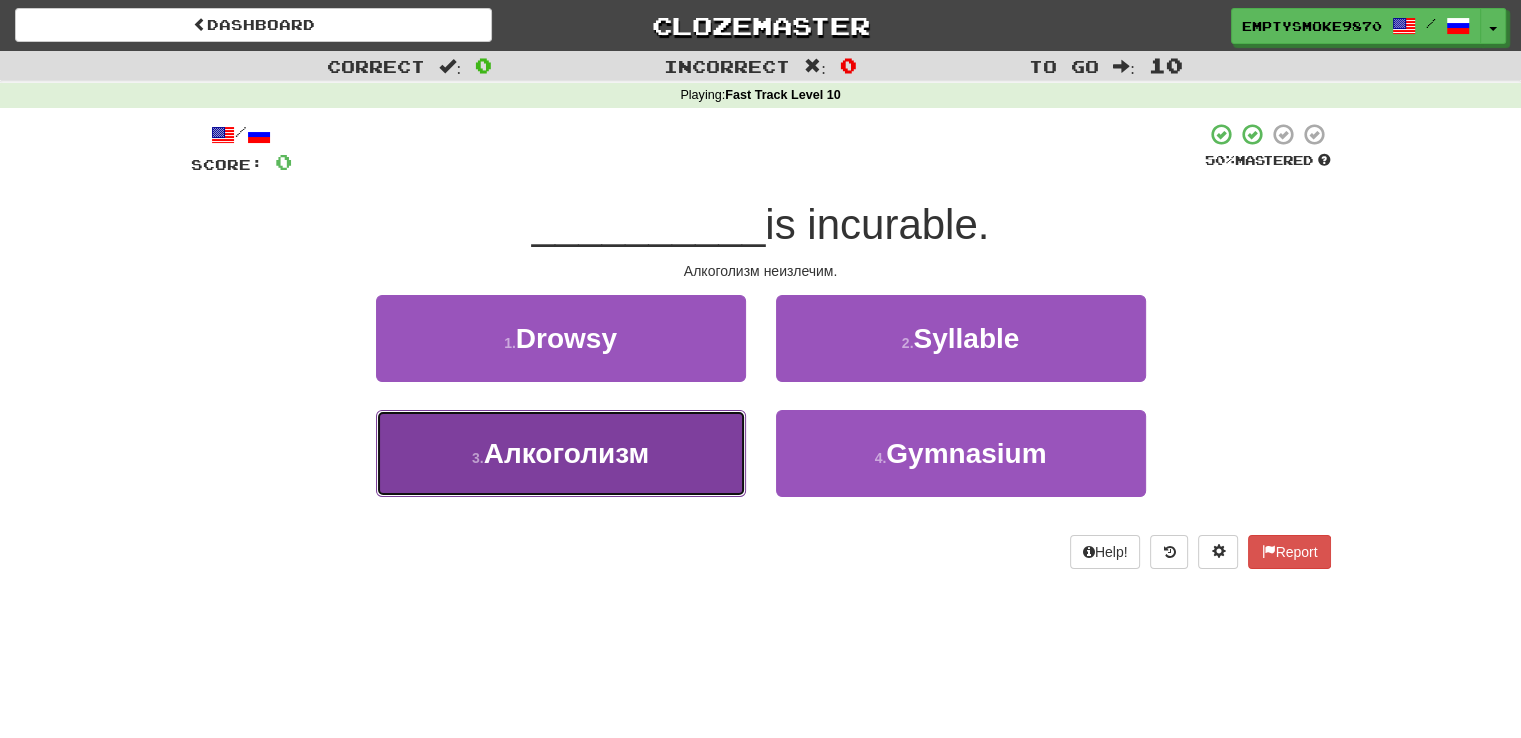 click on "3 .  Alcoholism" at bounding box center [561, 453] 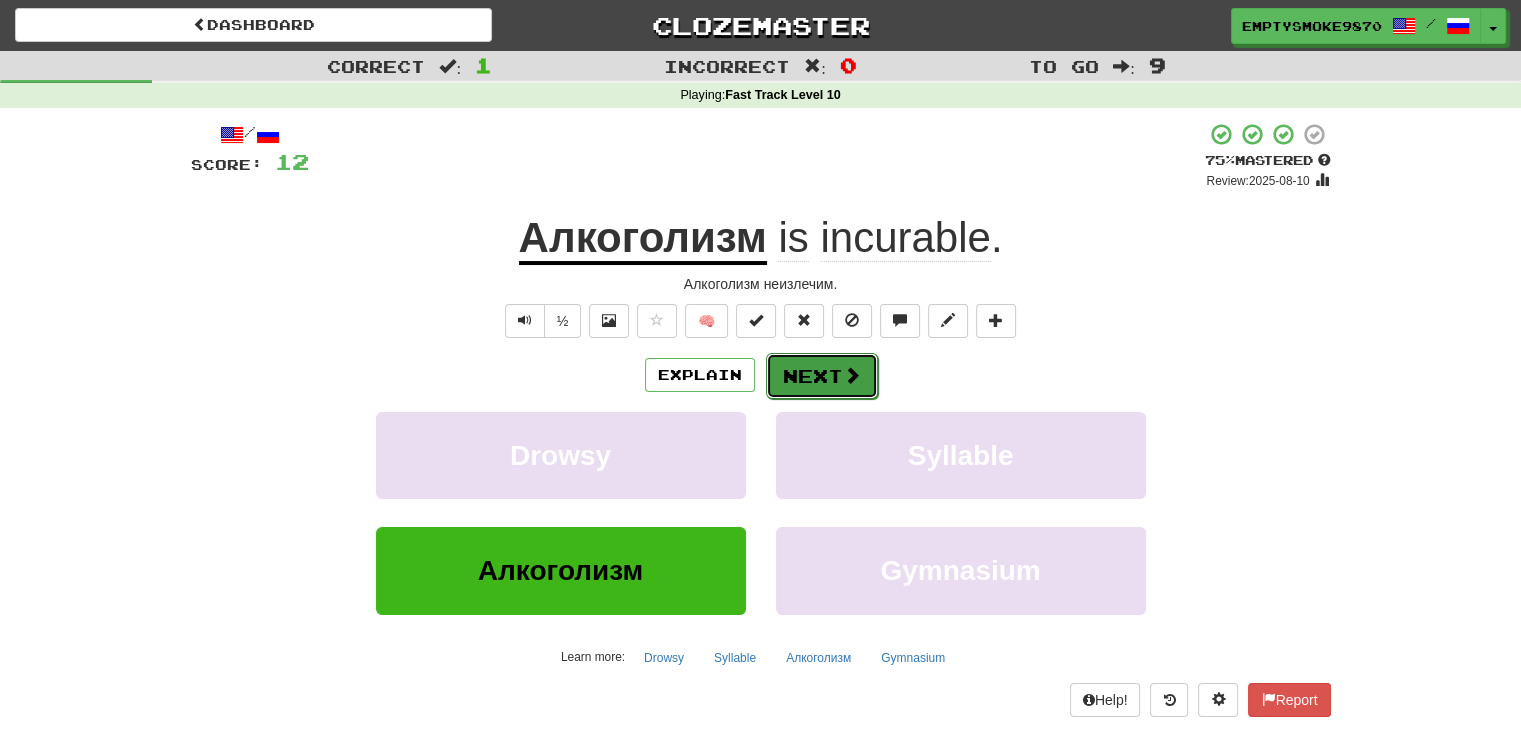 click on "Next" at bounding box center (822, 376) 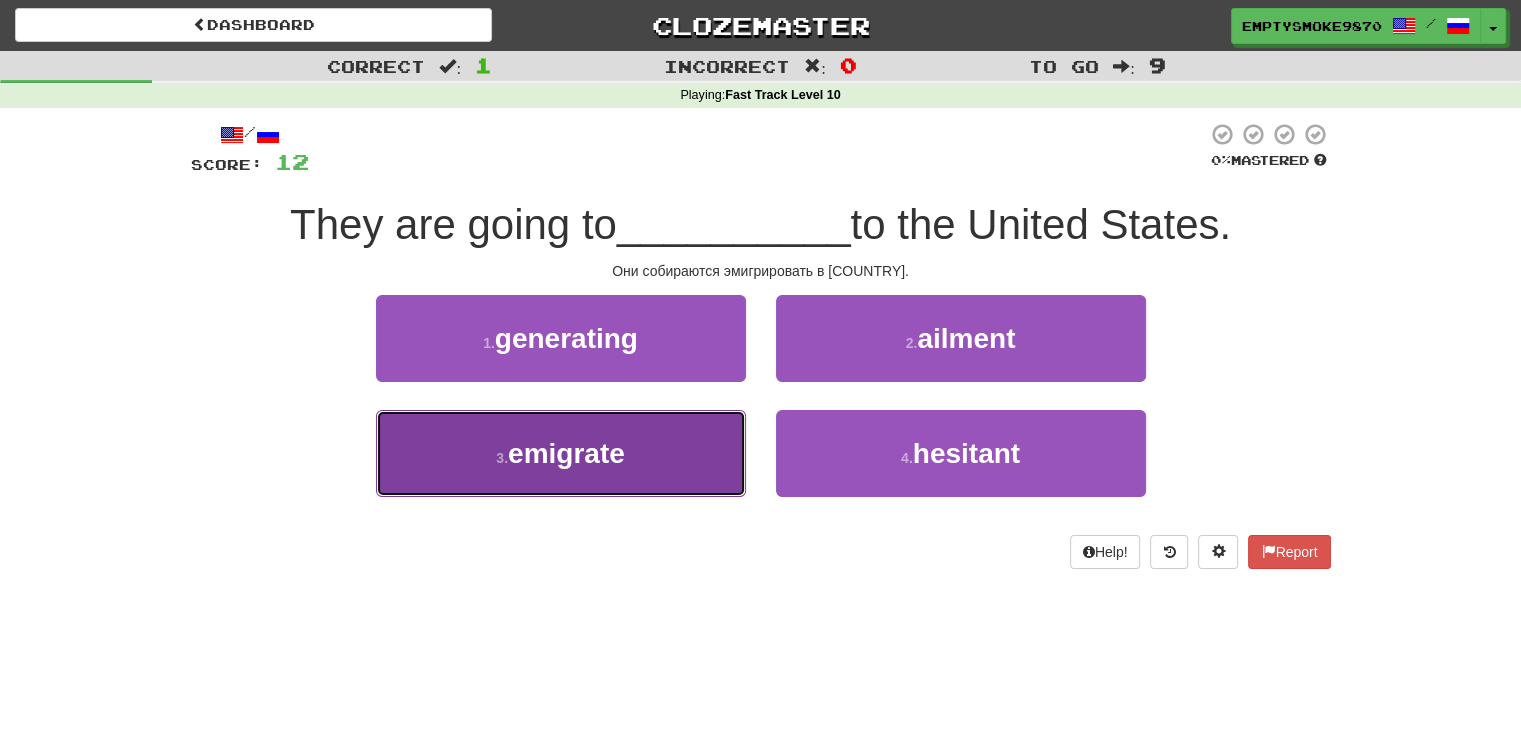 click on "3 .  emigrate" at bounding box center [561, 453] 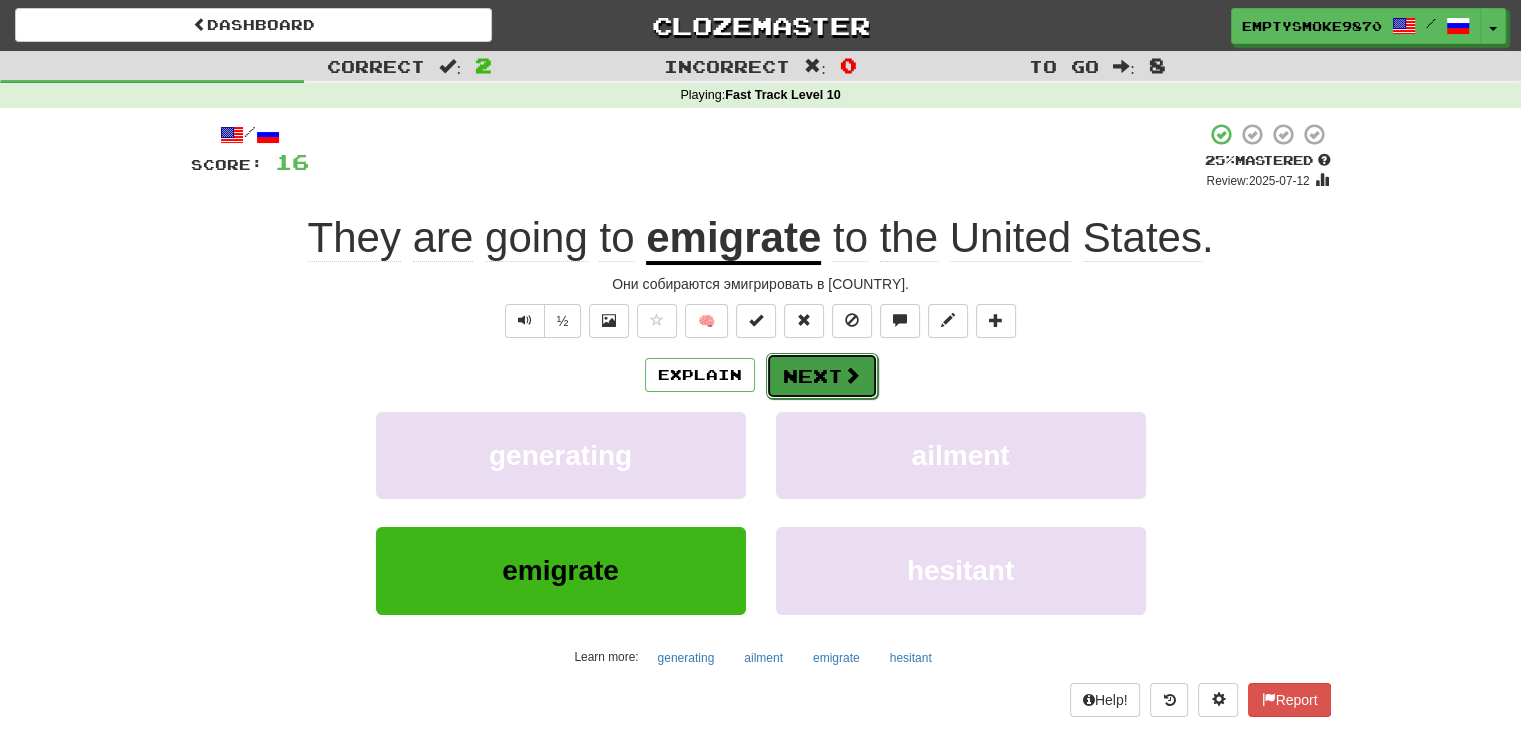 click on "Next" at bounding box center [822, 376] 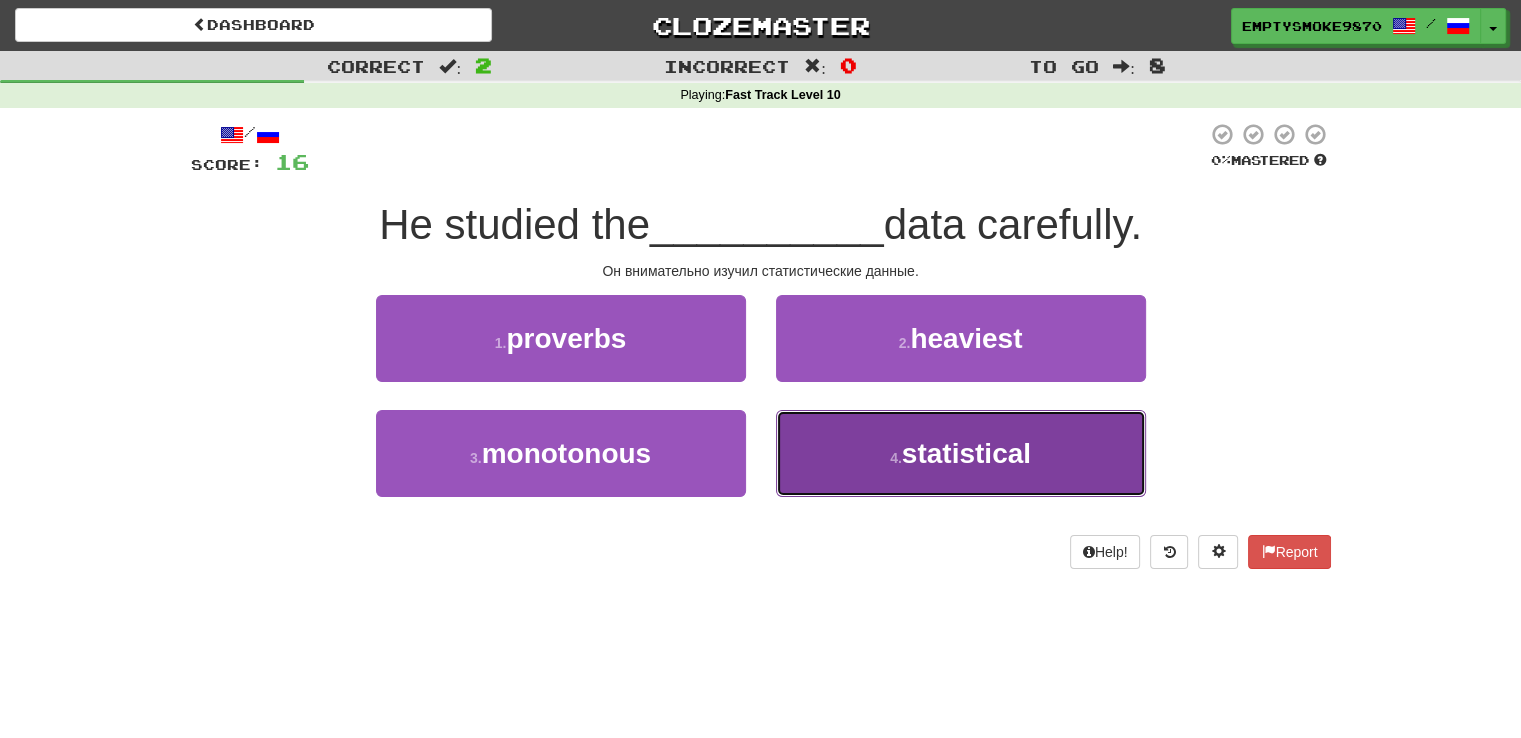click on "4 .  statistical" at bounding box center [961, 453] 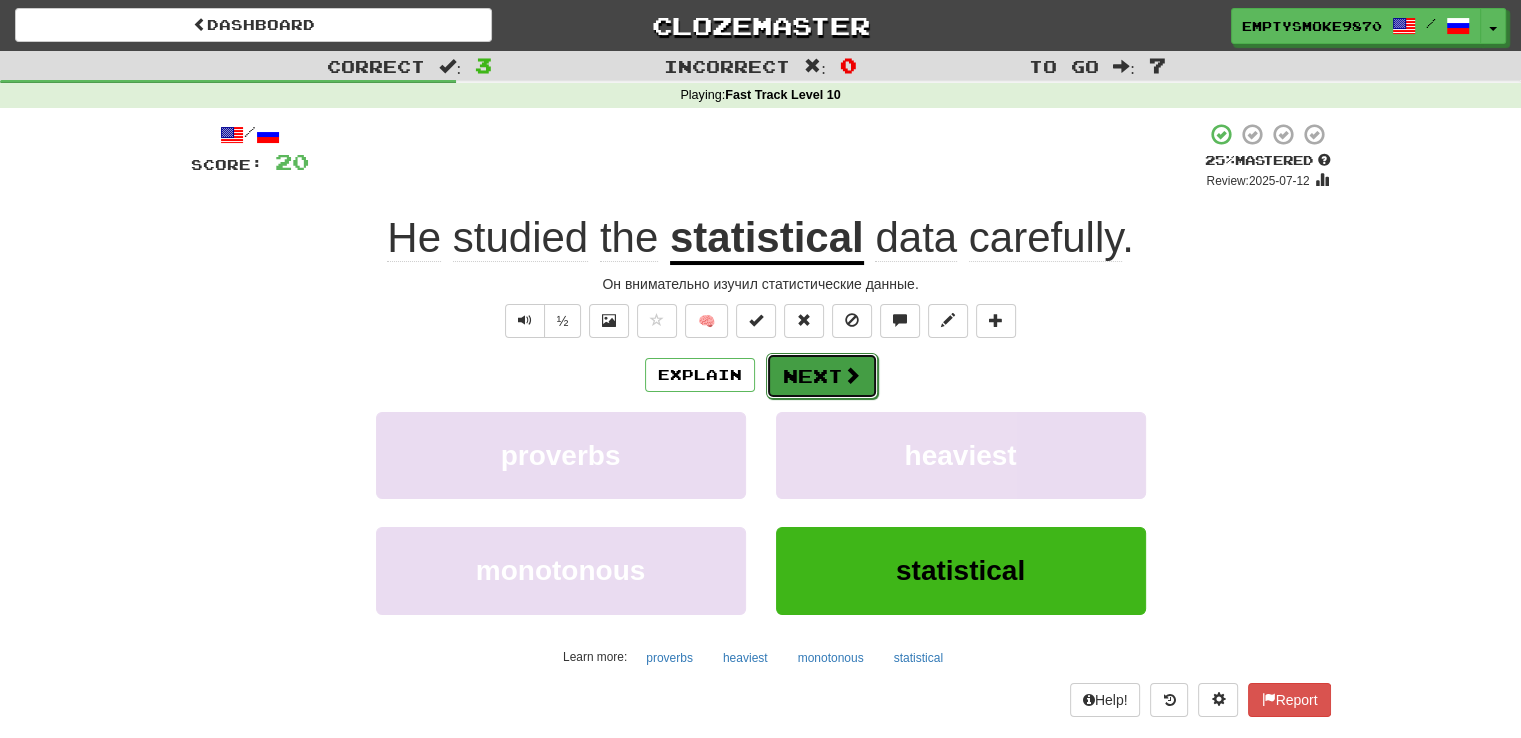 click on "Next" at bounding box center (822, 376) 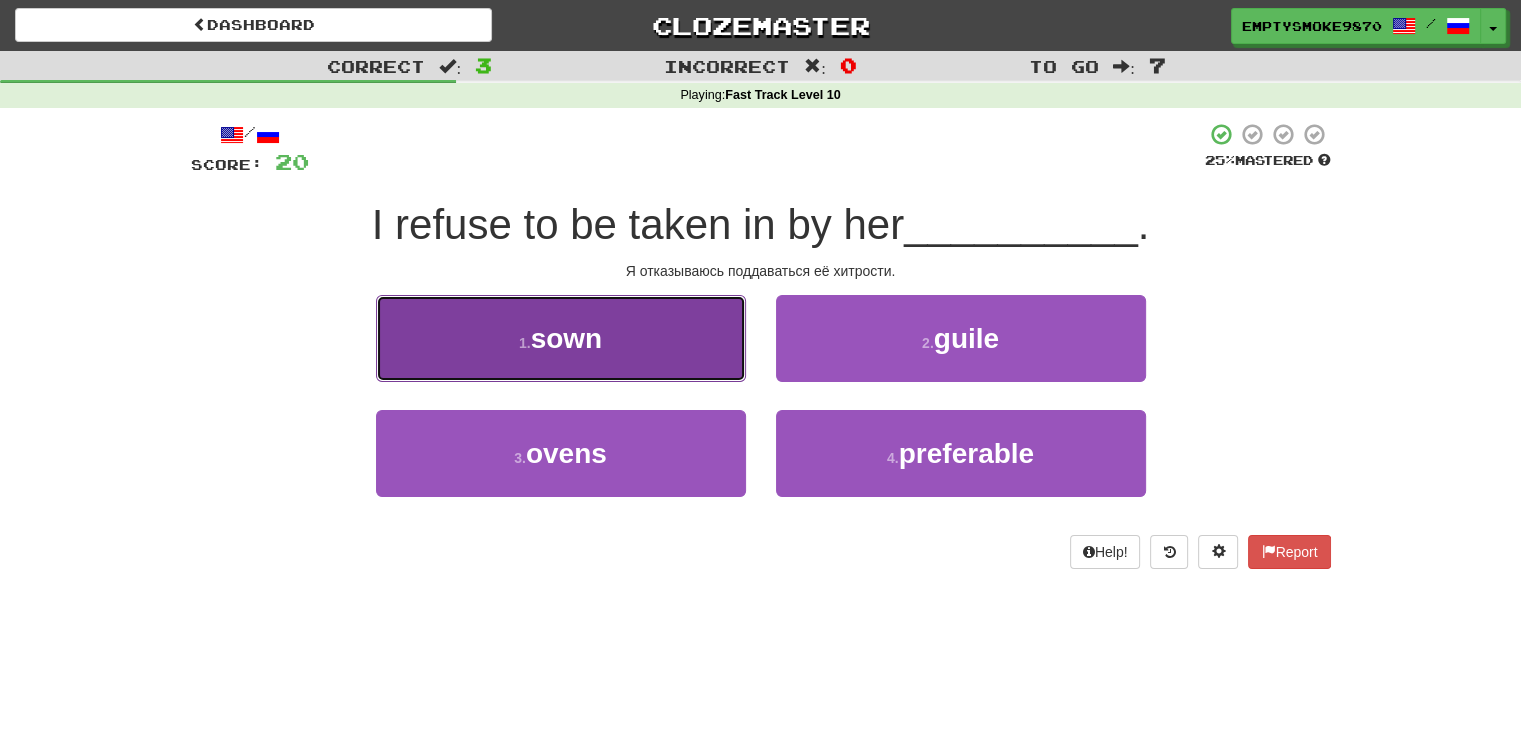 click on "1 .  sown" at bounding box center (561, 338) 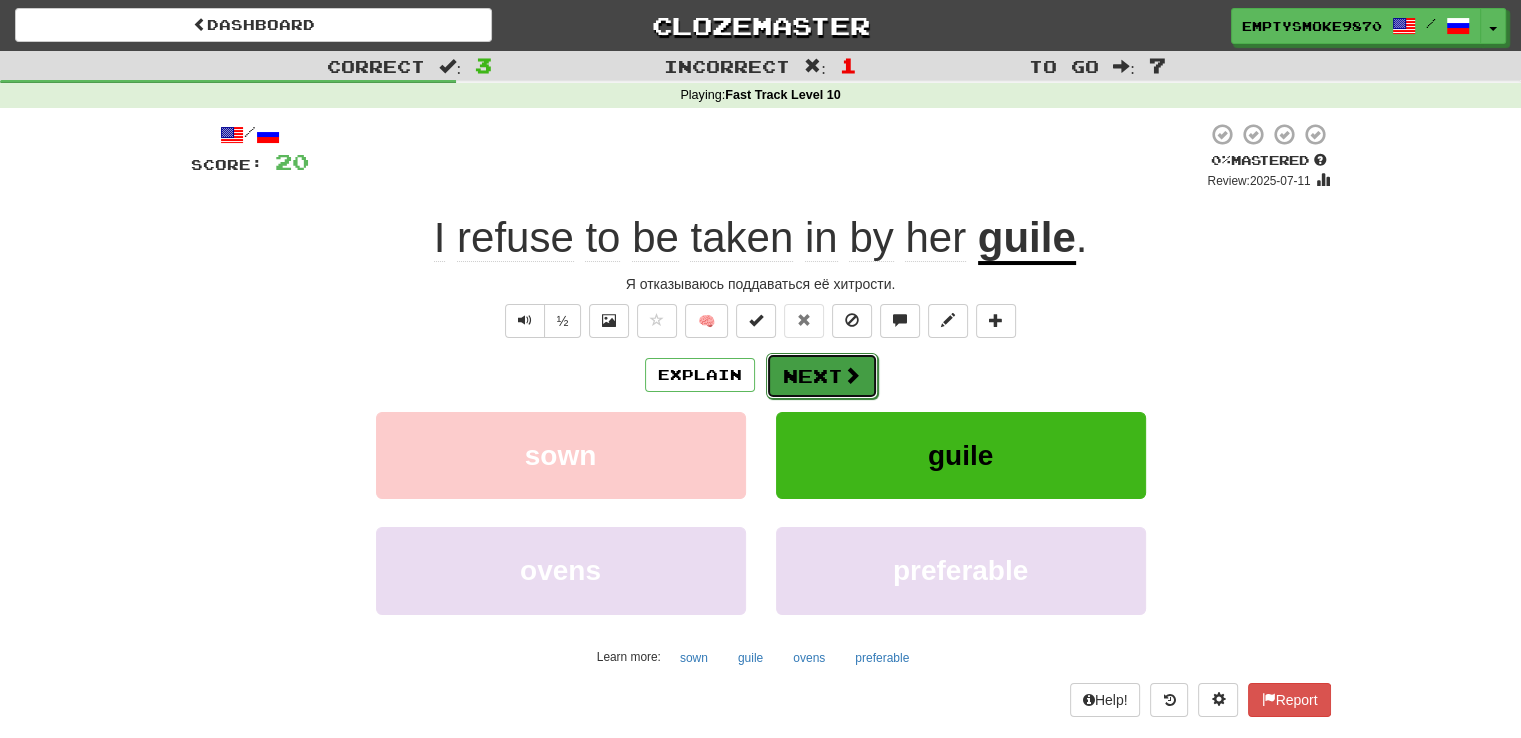 click on "Next" at bounding box center [822, 376] 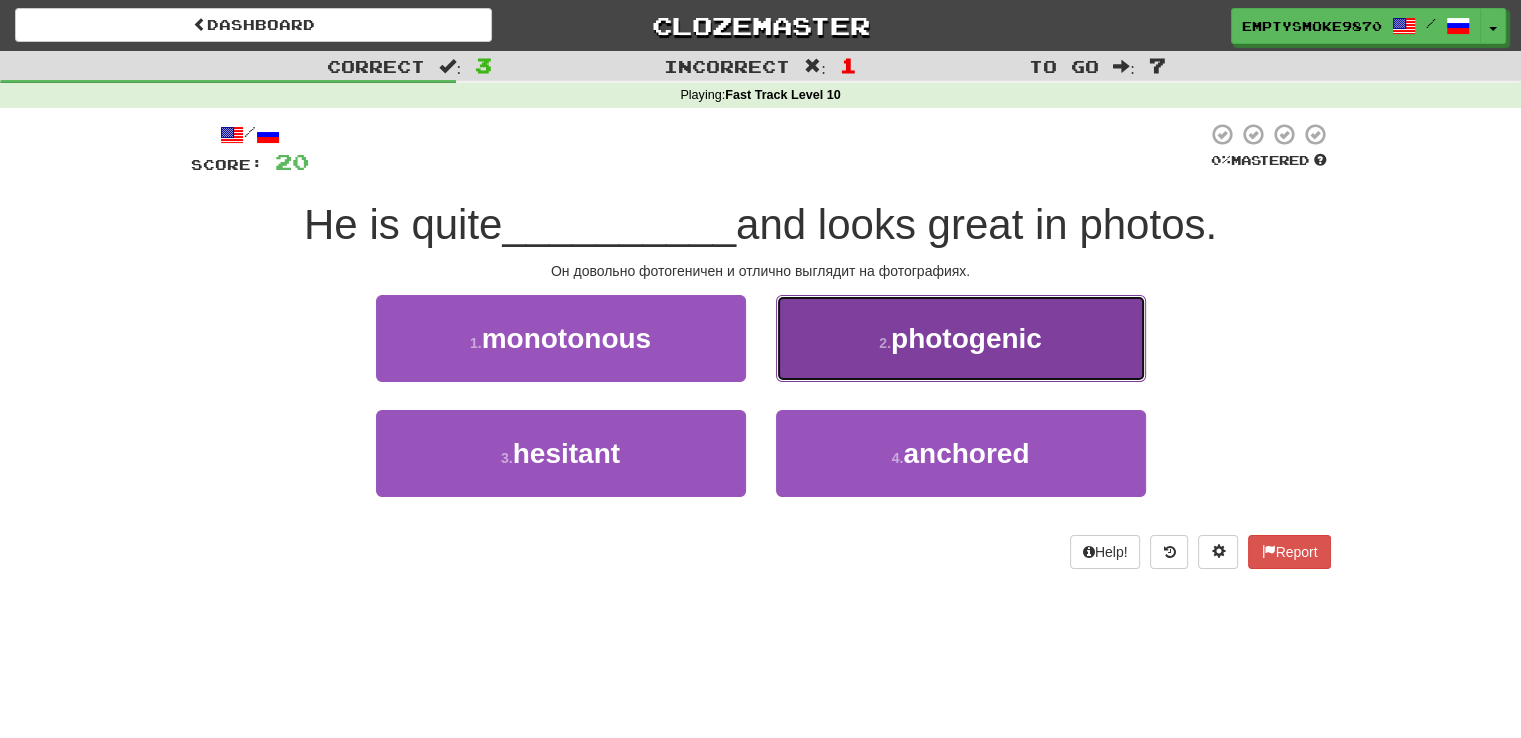 click on "2 .  photogenic" at bounding box center (961, 338) 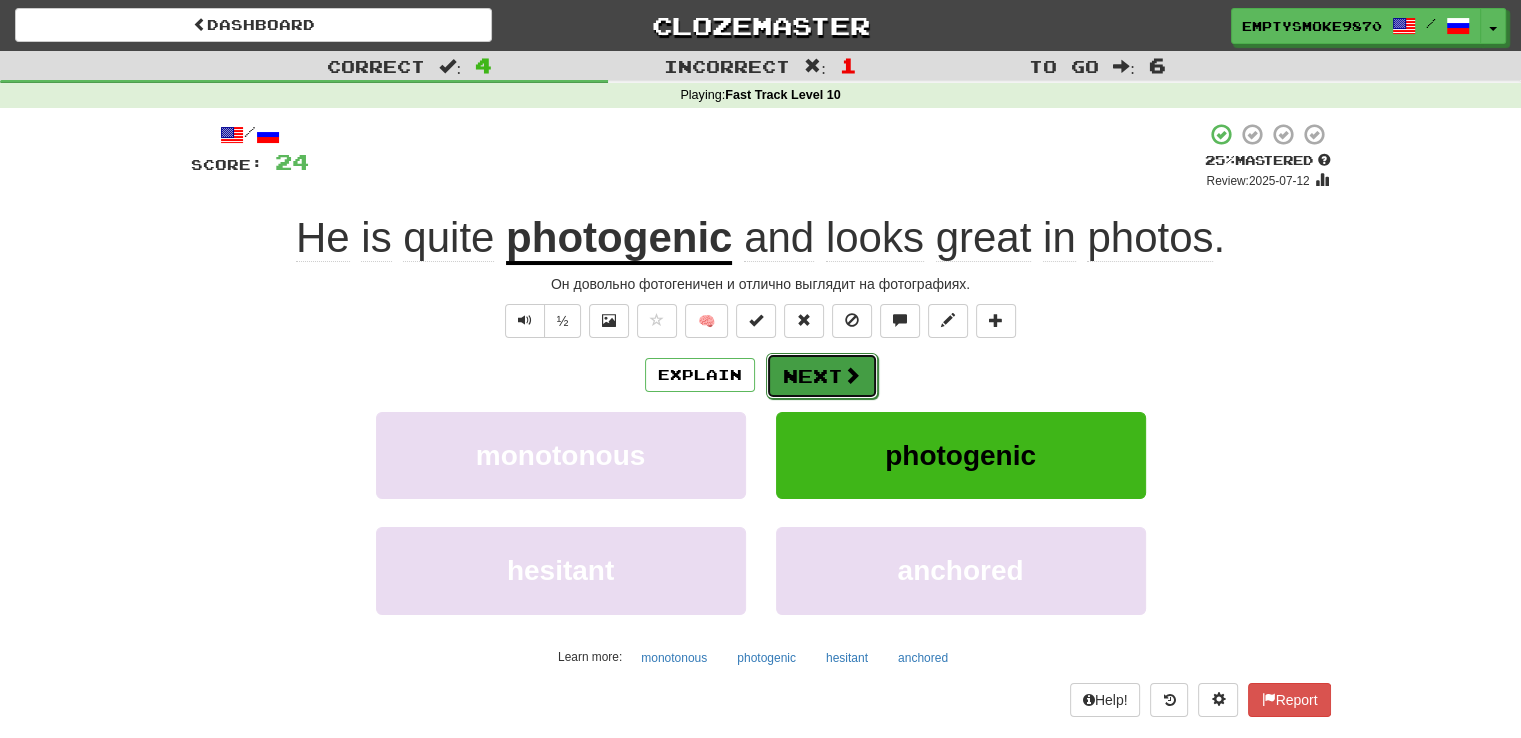 click on "Next" at bounding box center [822, 376] 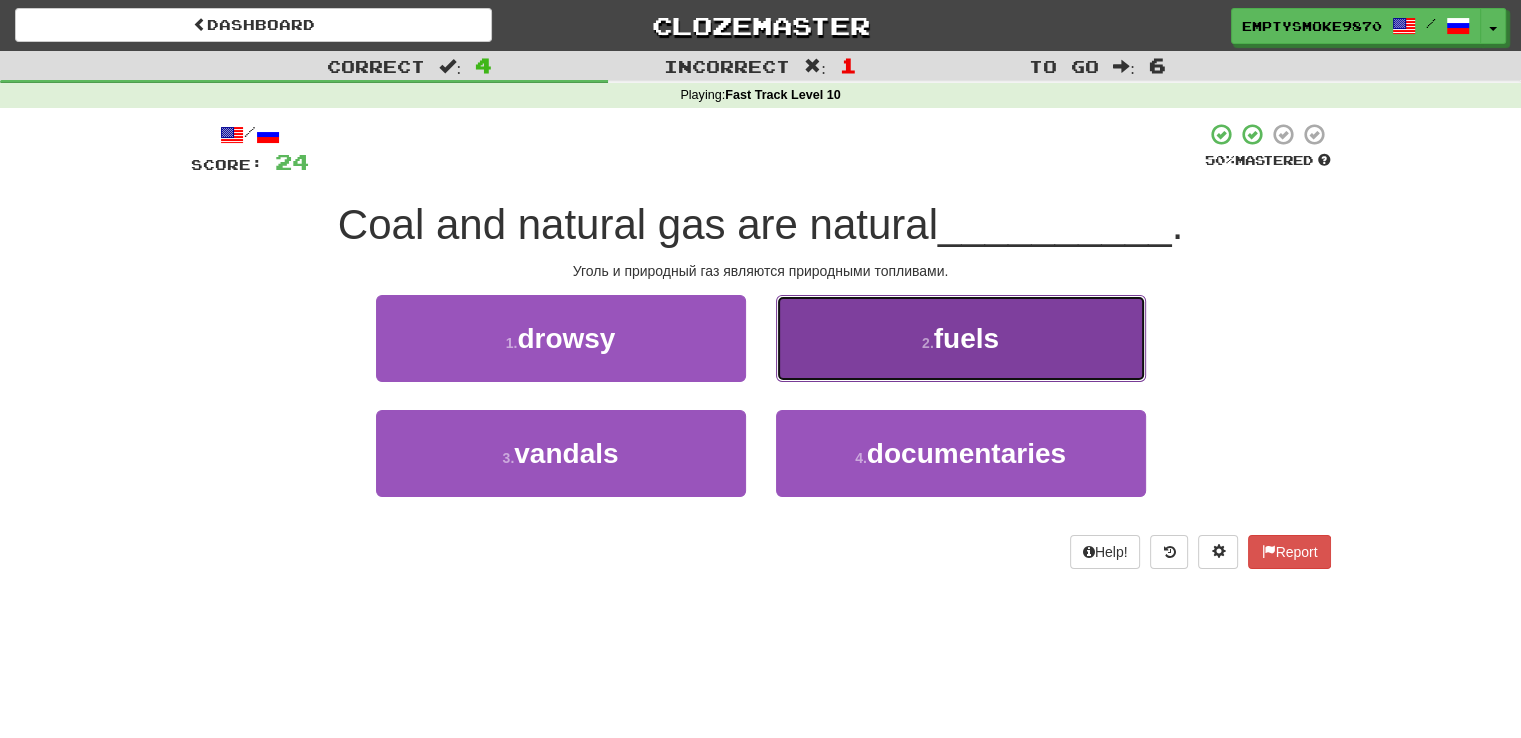 click on "2 .  fuels" at bounding box center [961, 338] 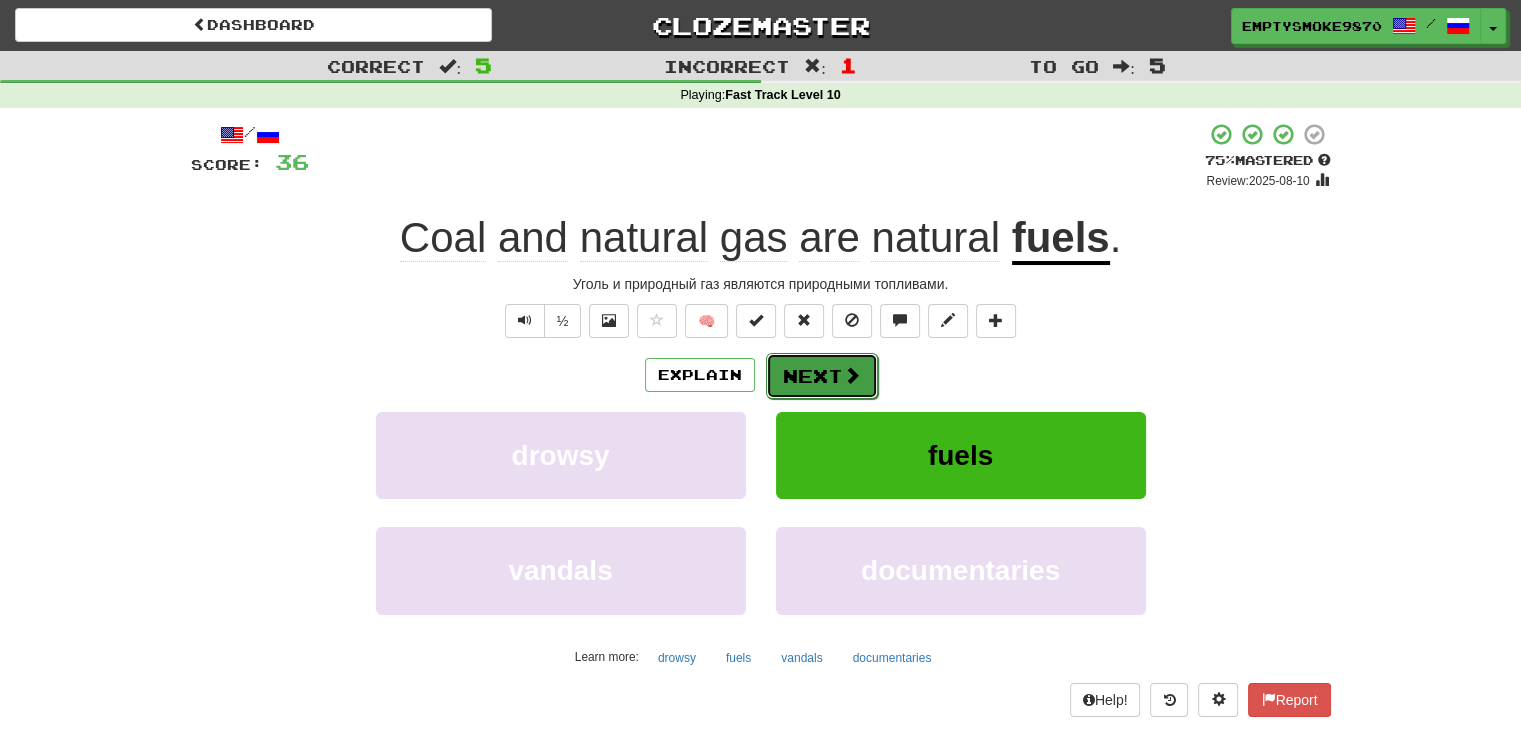 click on "Next" at bounding box center [822, 376] 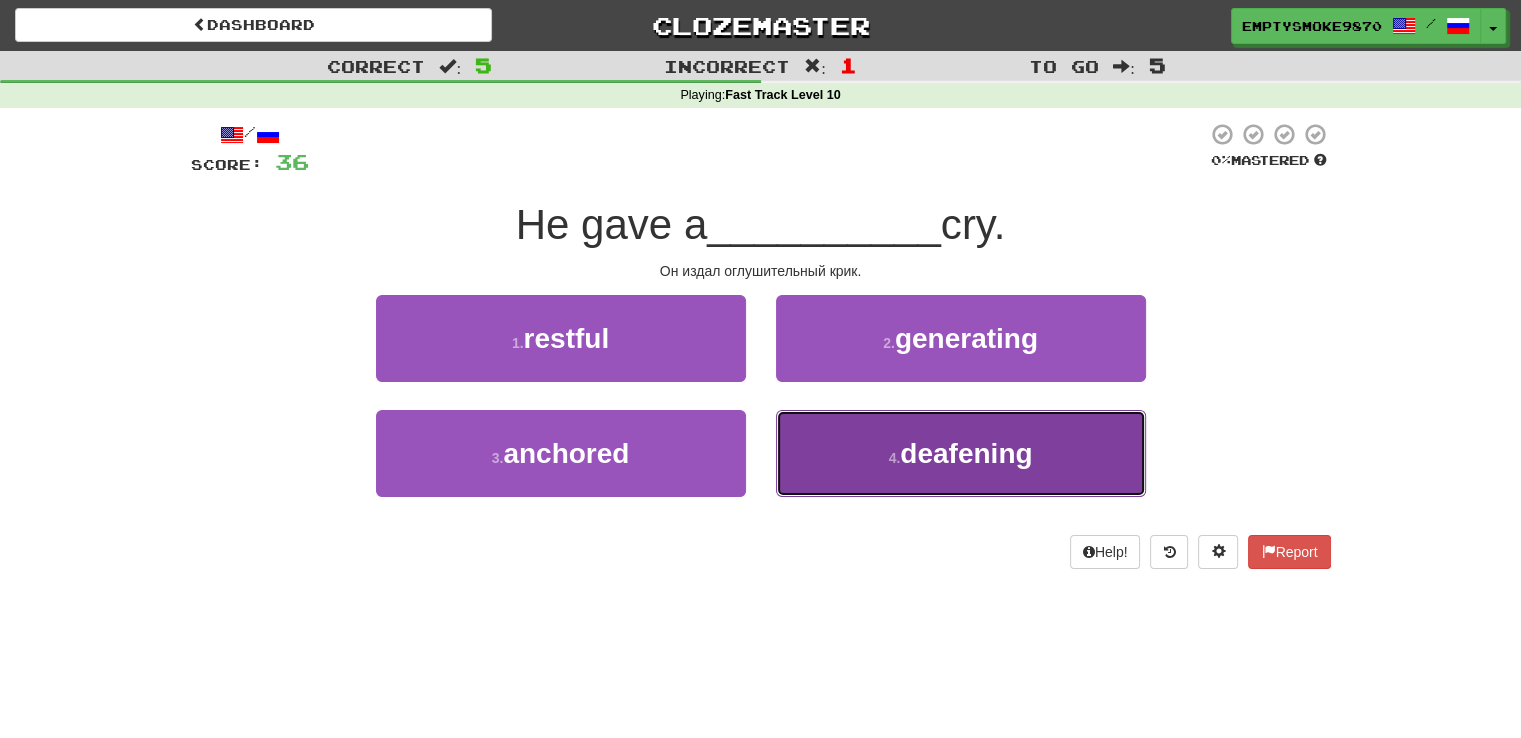 click on "4 .  deafening" at bounding box center (961, 453) 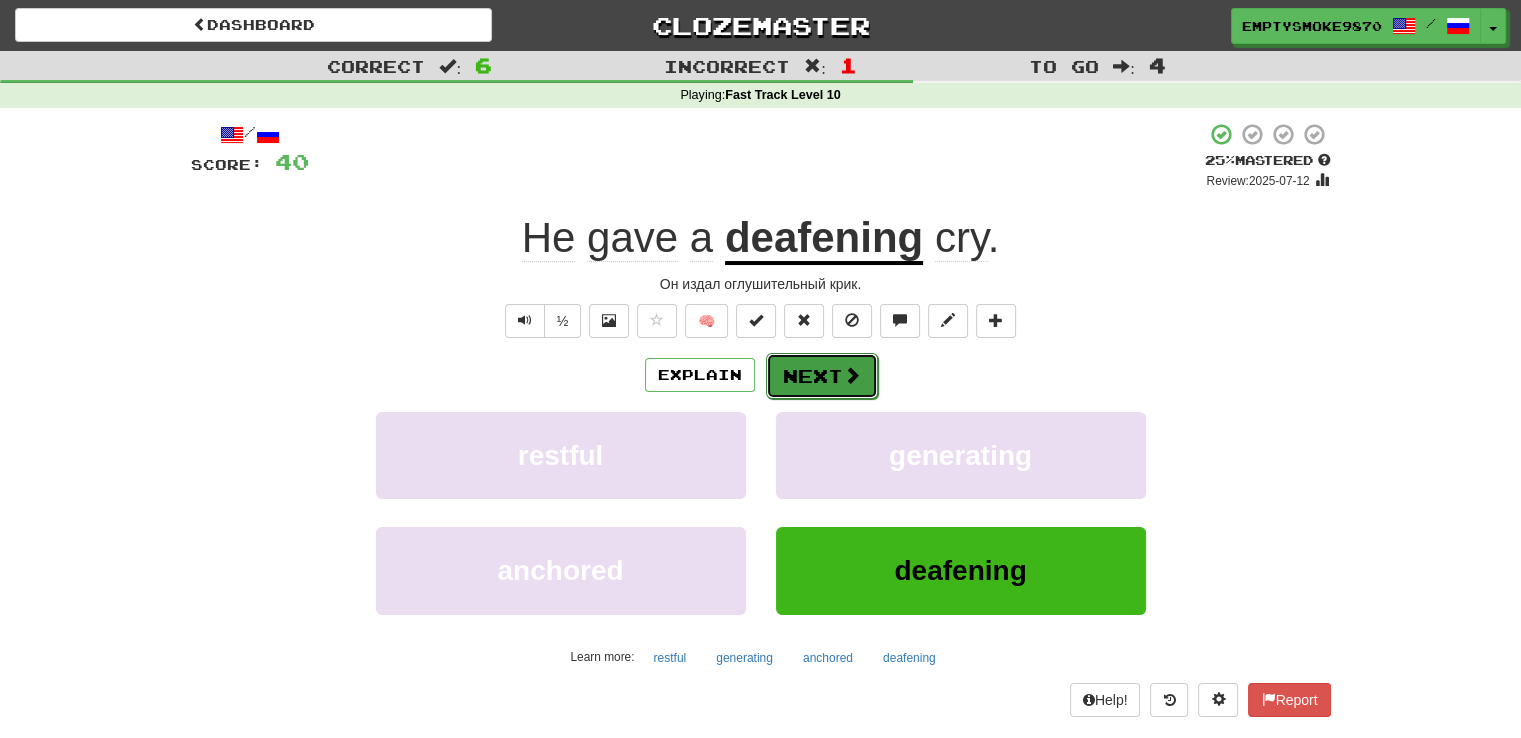 click on "Next" at bounding box center (822, 376) 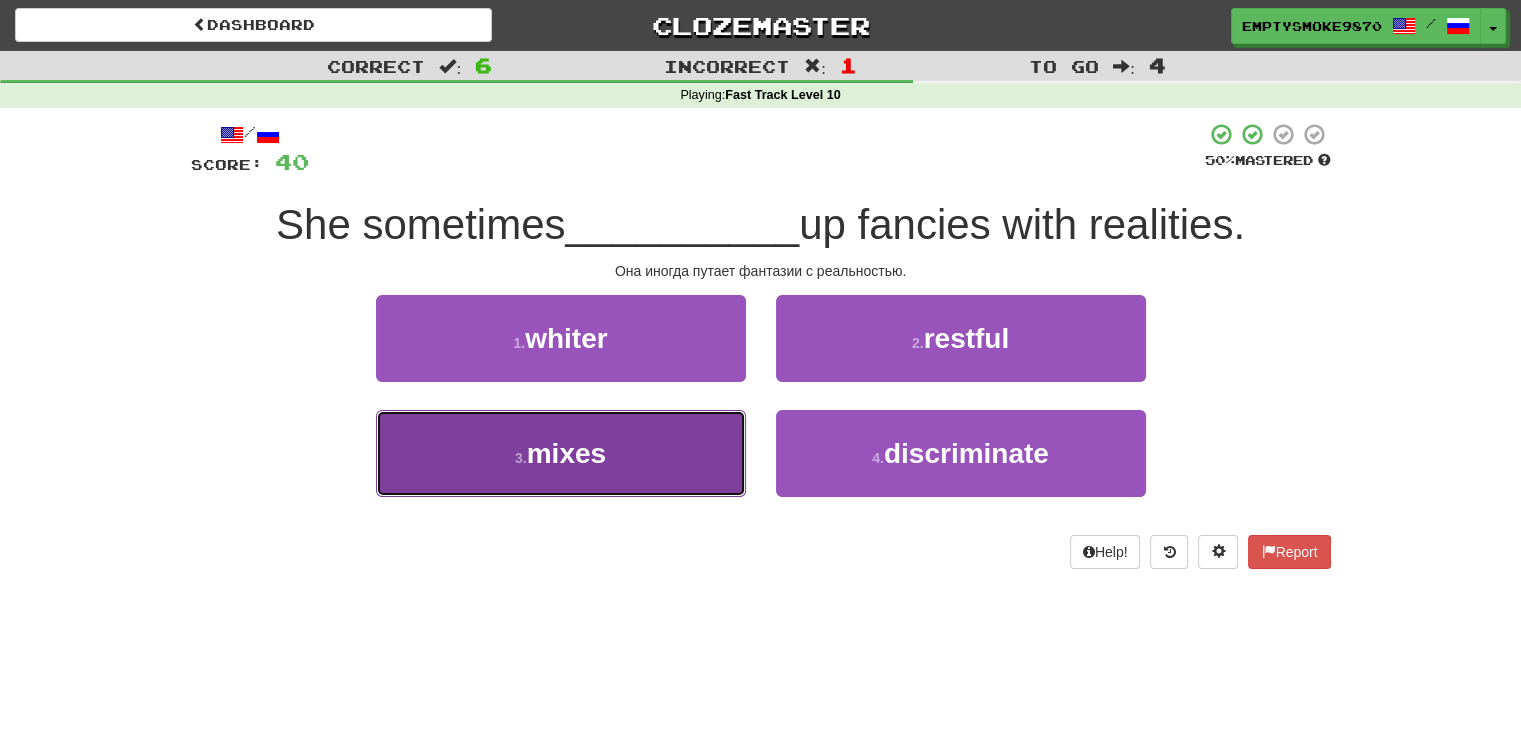 click on "3 .  mixes" at bounding box center [561, 453] 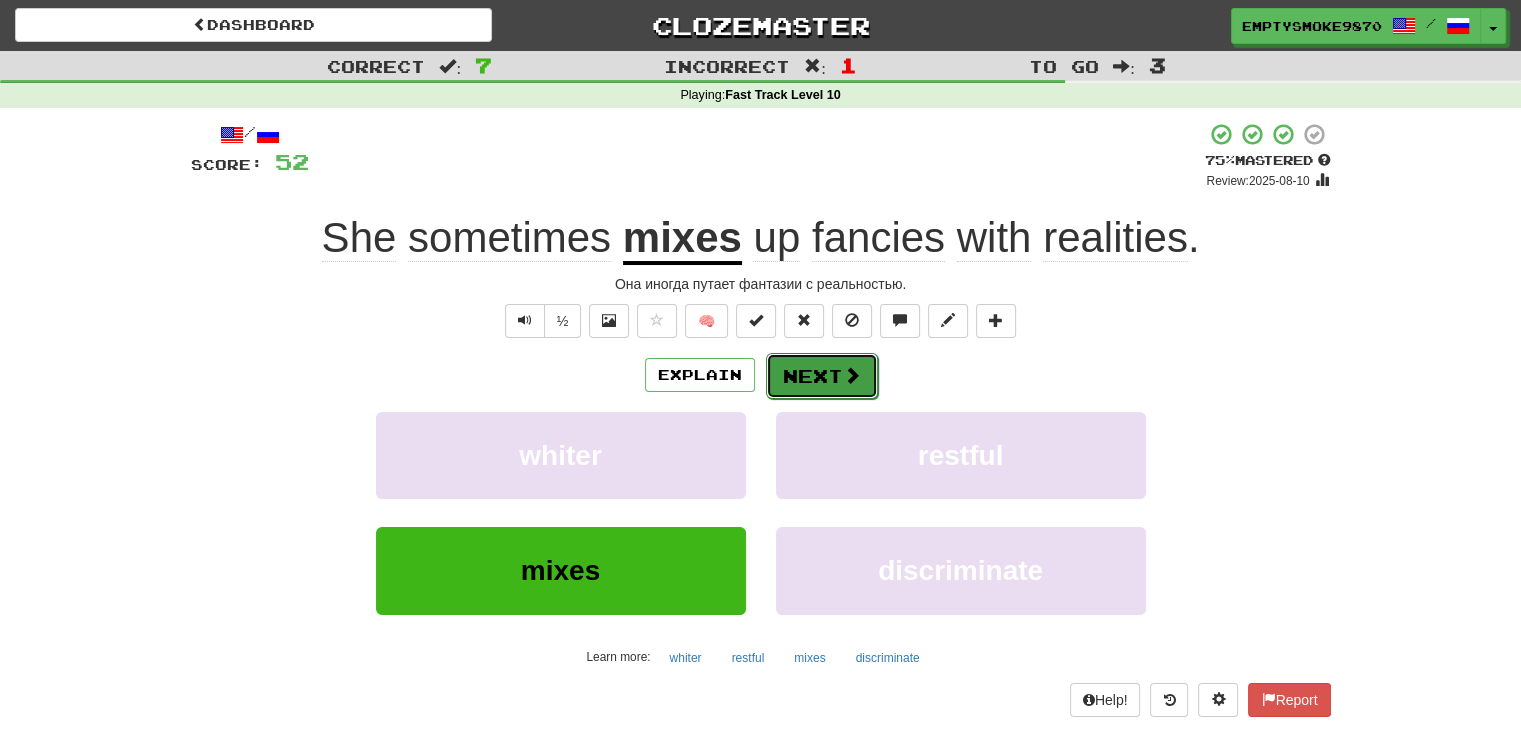 click on "Next" at bounding box center (822, 376) 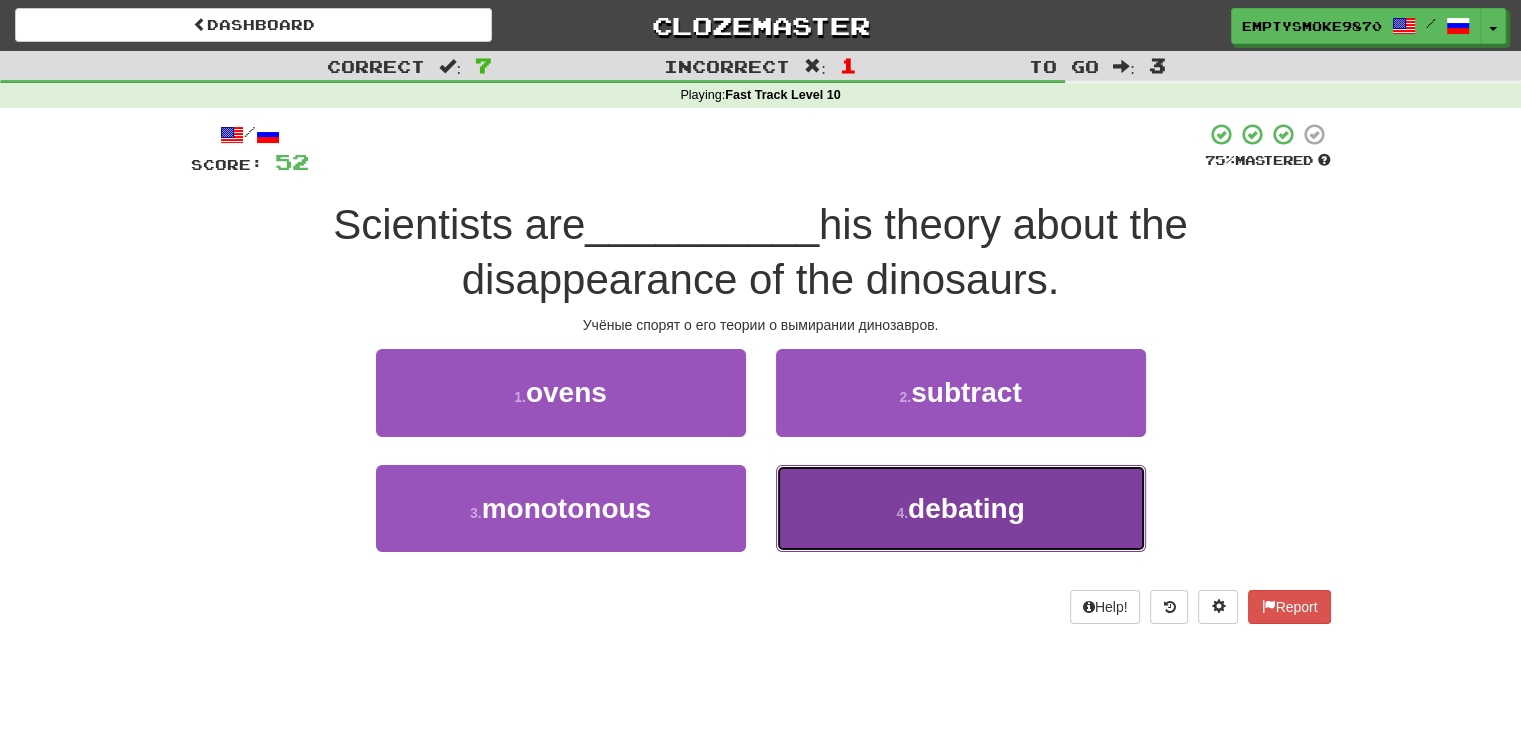 click on "4 .  debating" at bounding box center (961, 508) 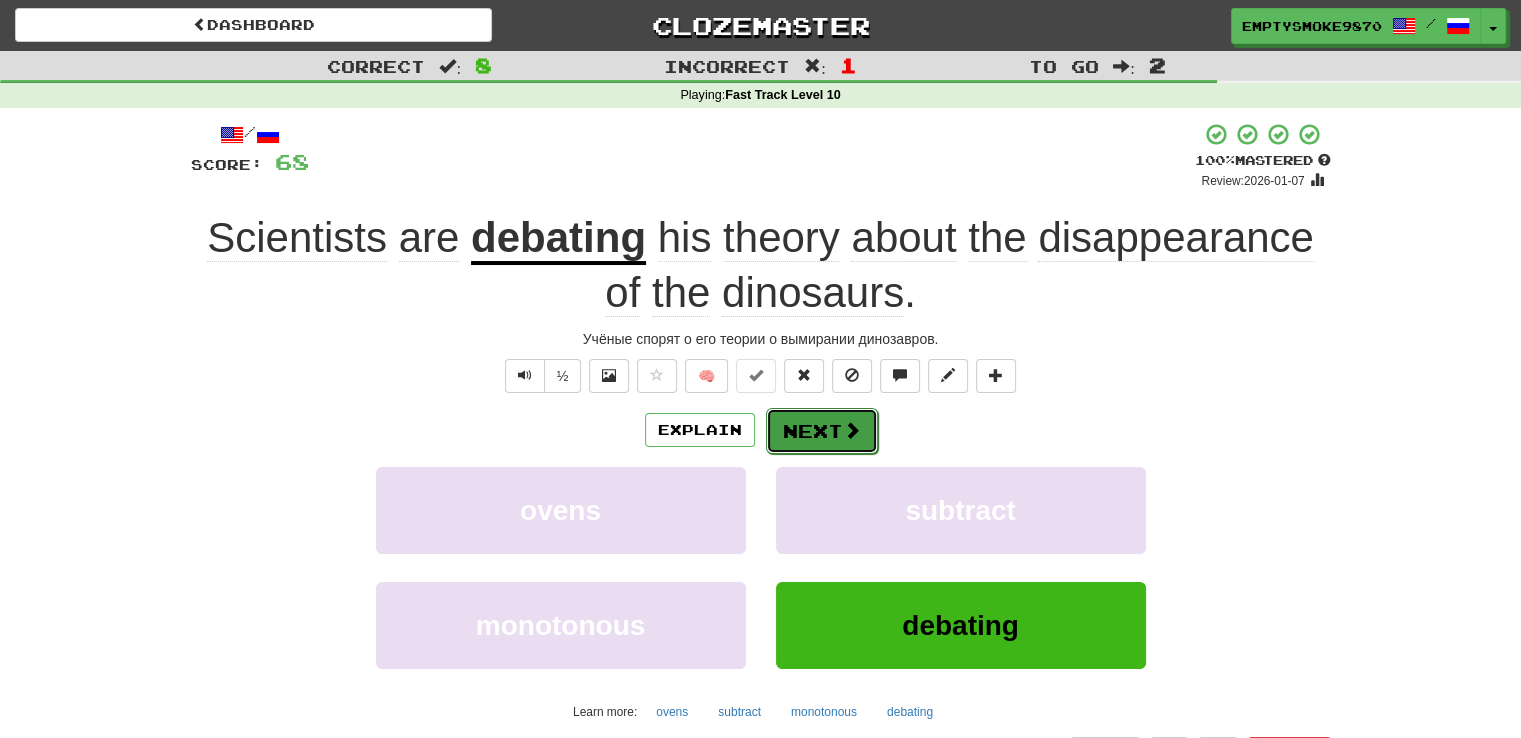 click on "Next" at bounding box center (822, 431) 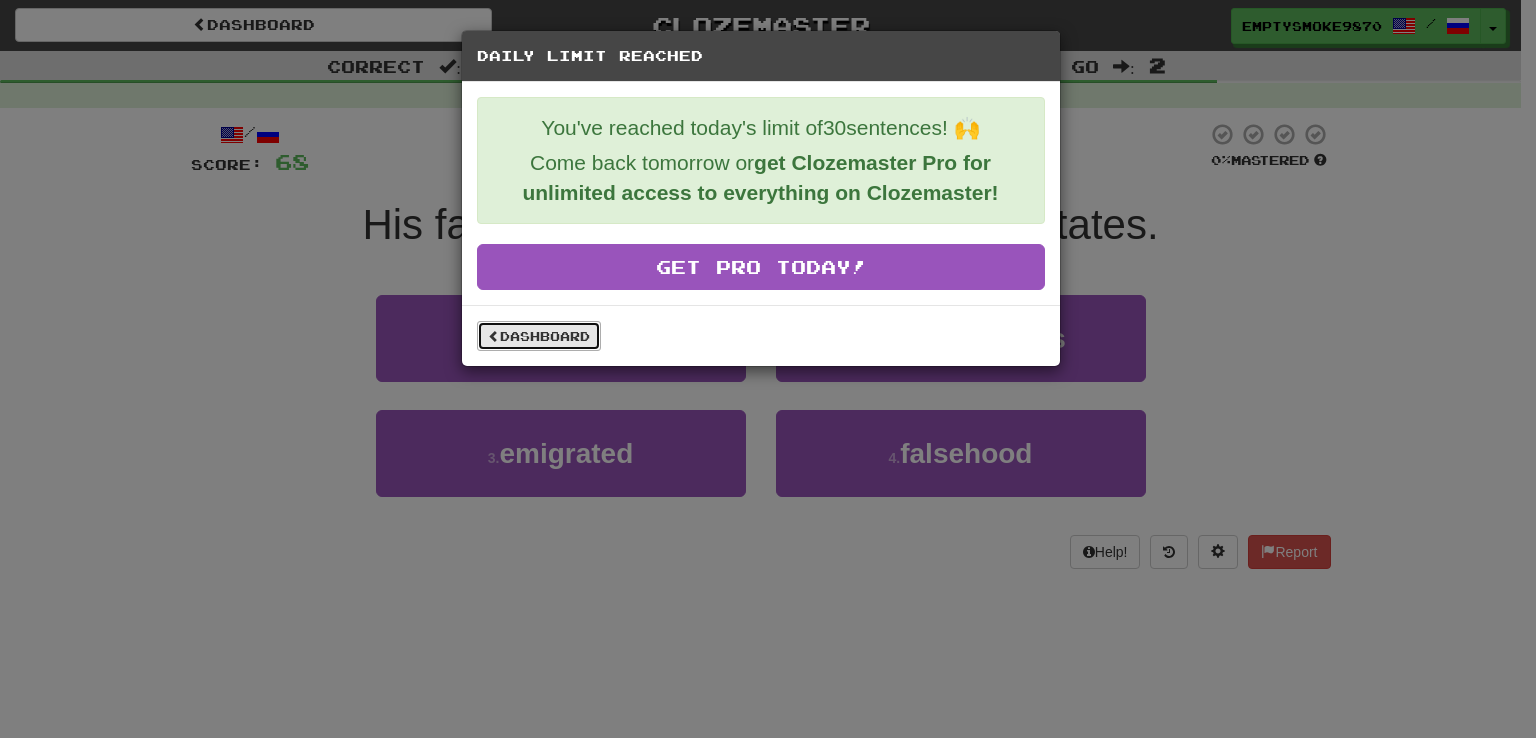 click on "Dashboard" at bounding box center [539, 336] 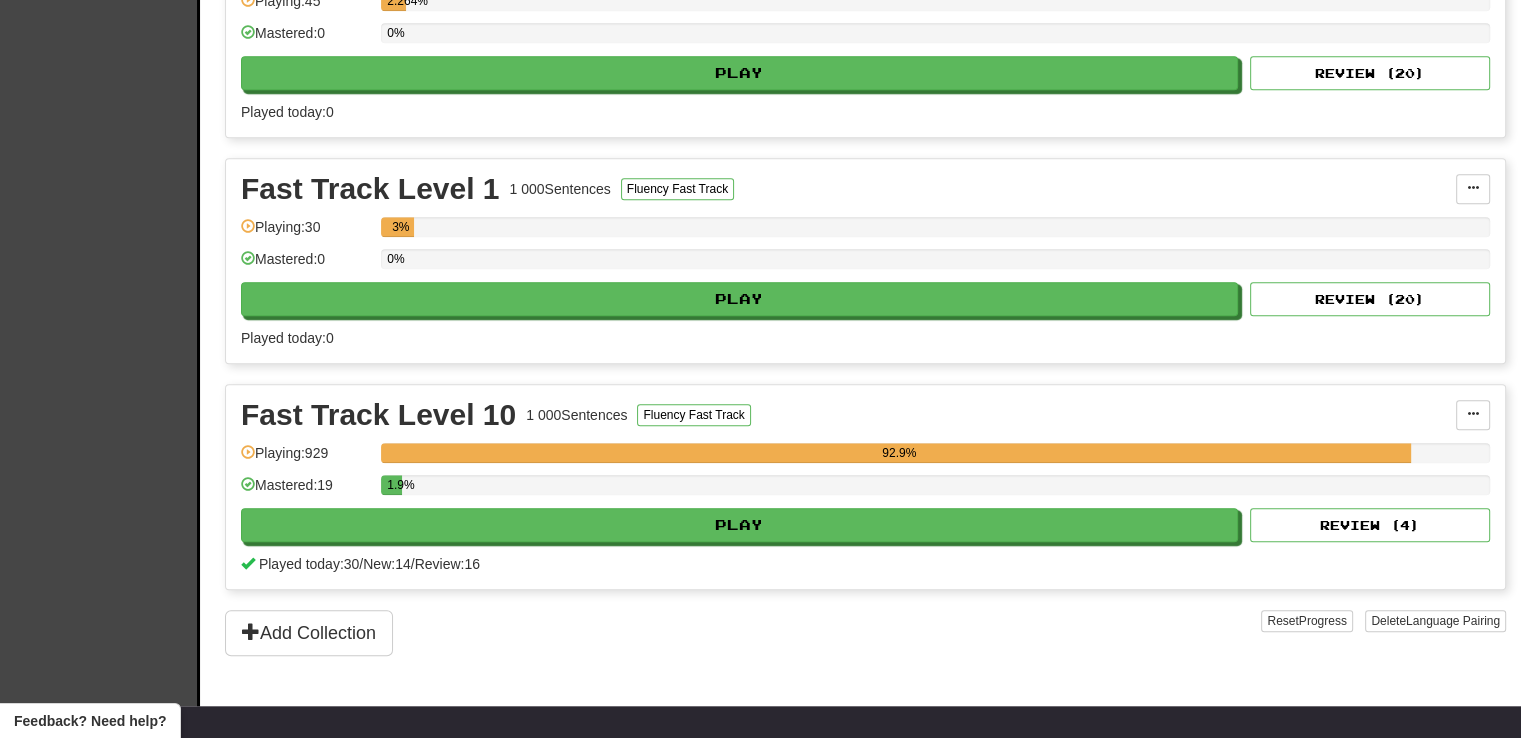 scroll, scrollTop: 1900, scrollLeft: 0, axis: vertical 